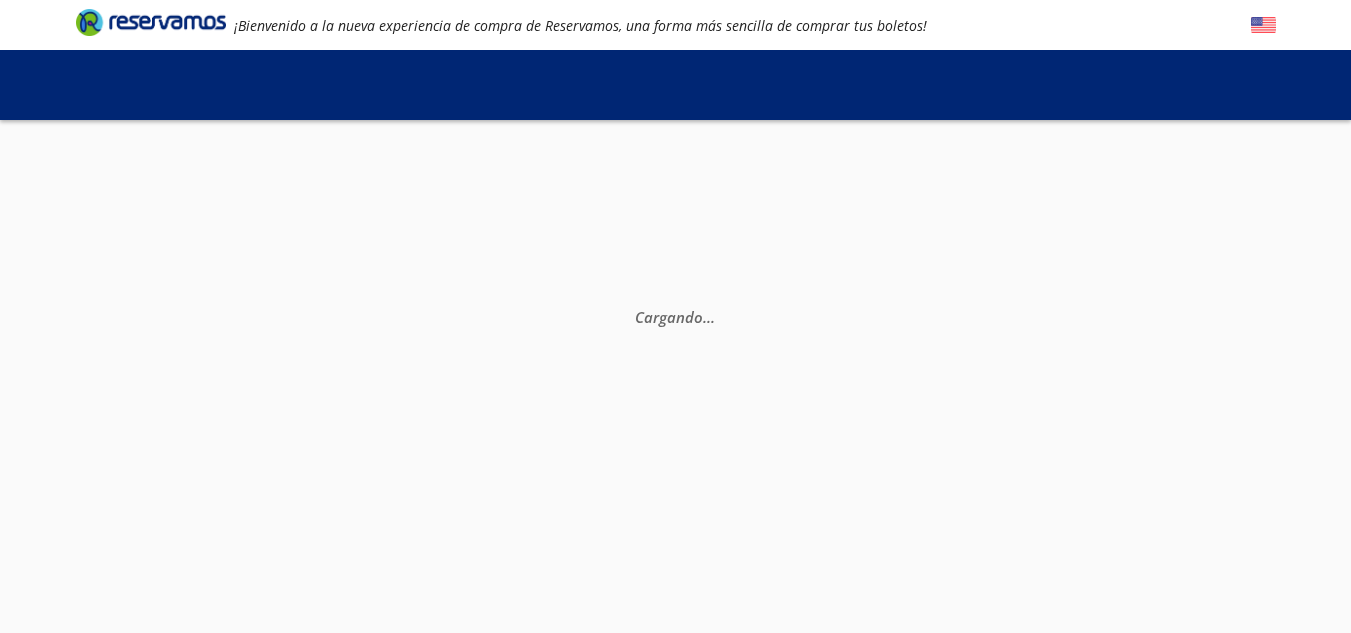 scroll, scrollTop: 0, scrollLeft: 0, axis: both 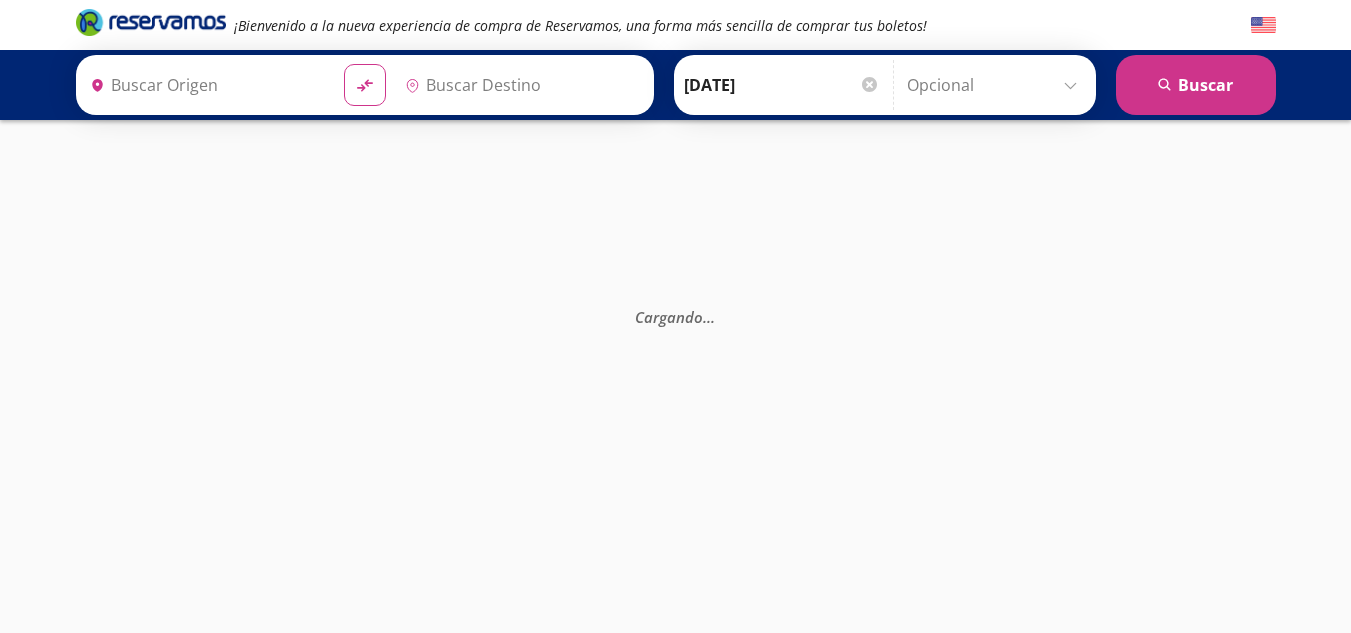 type on "[GEOGRAPHIC_DATA], [GEOGRAPHIC_DATA]" 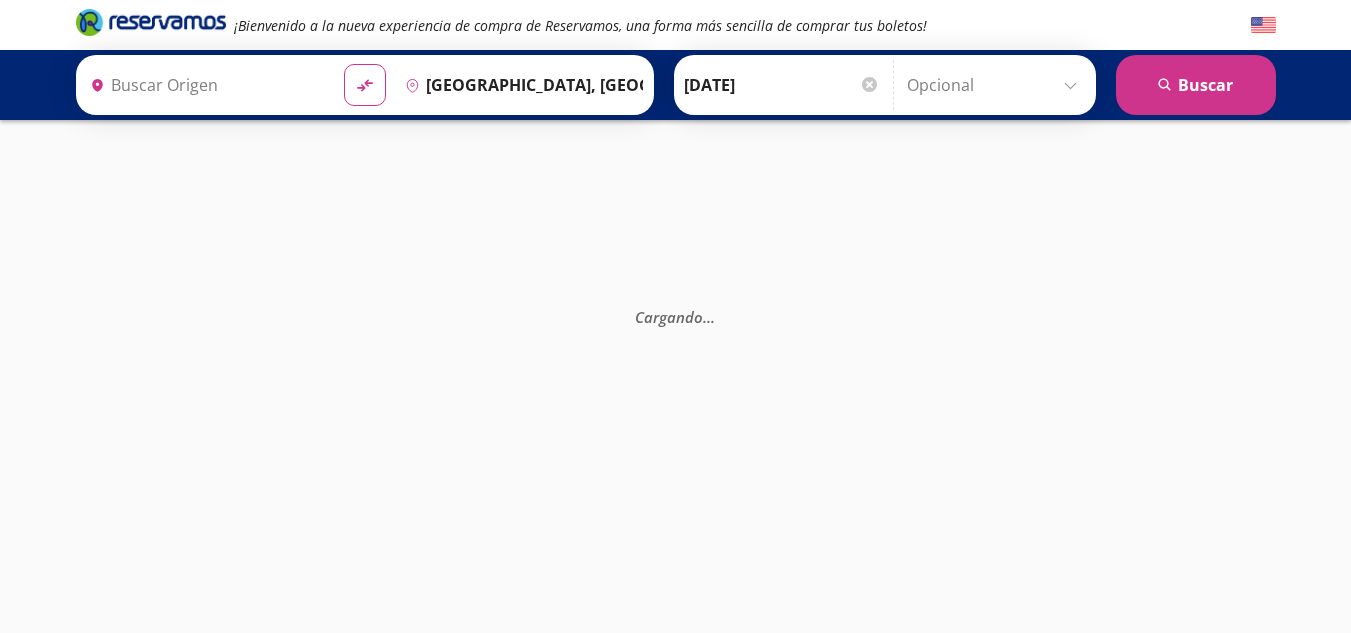 type on "[GEOGRAPHIC_DATA], [GEOGRAPHIC_DATA]" 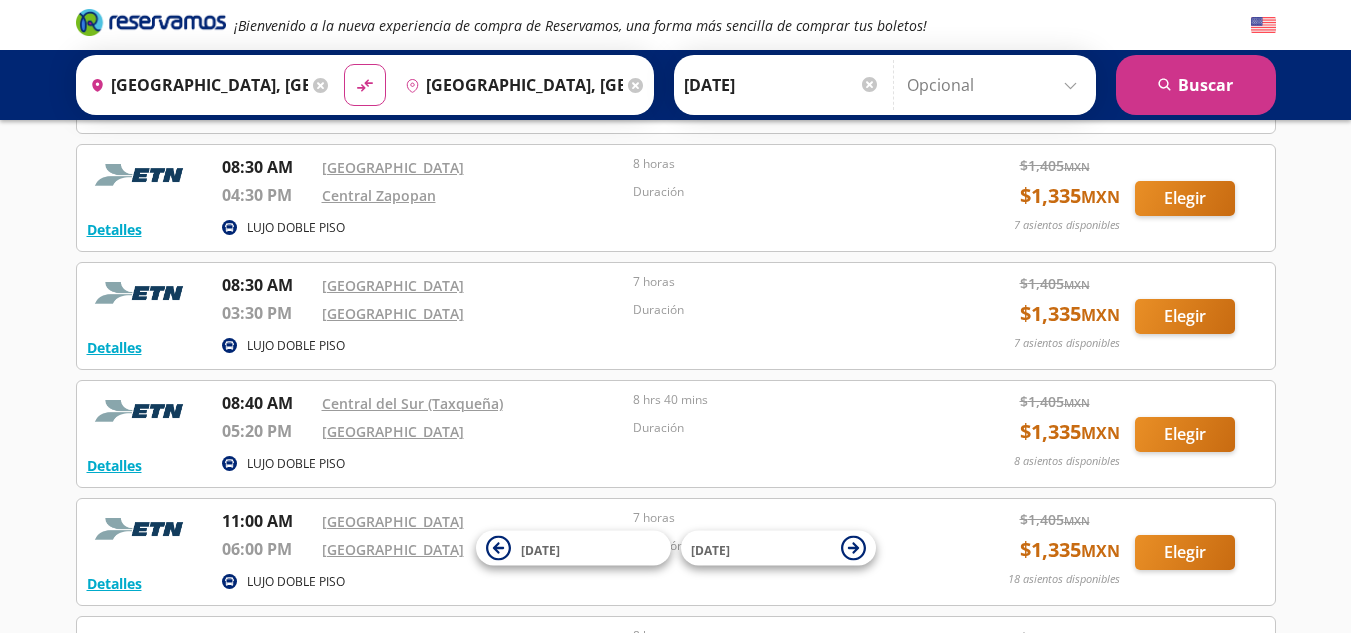 scroll, scrollTop: 389, scrollLeft: 0, axis: vertical 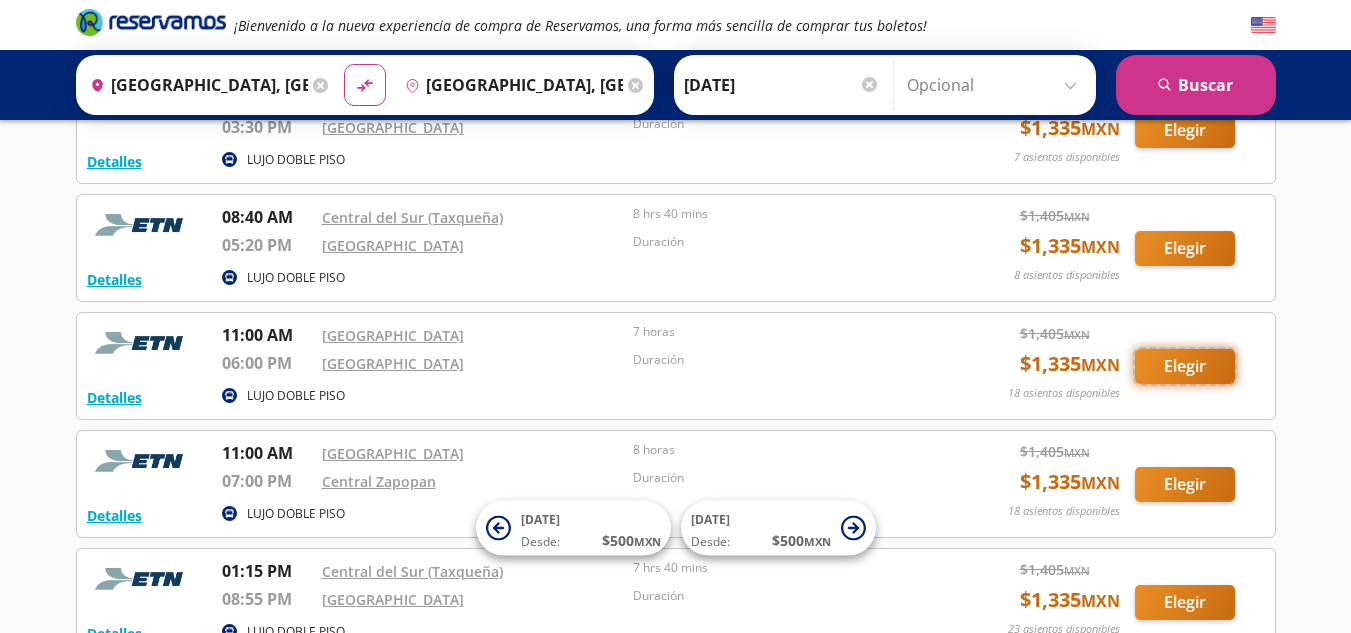 click on "Elegir" at bounding box center [1185, 366] 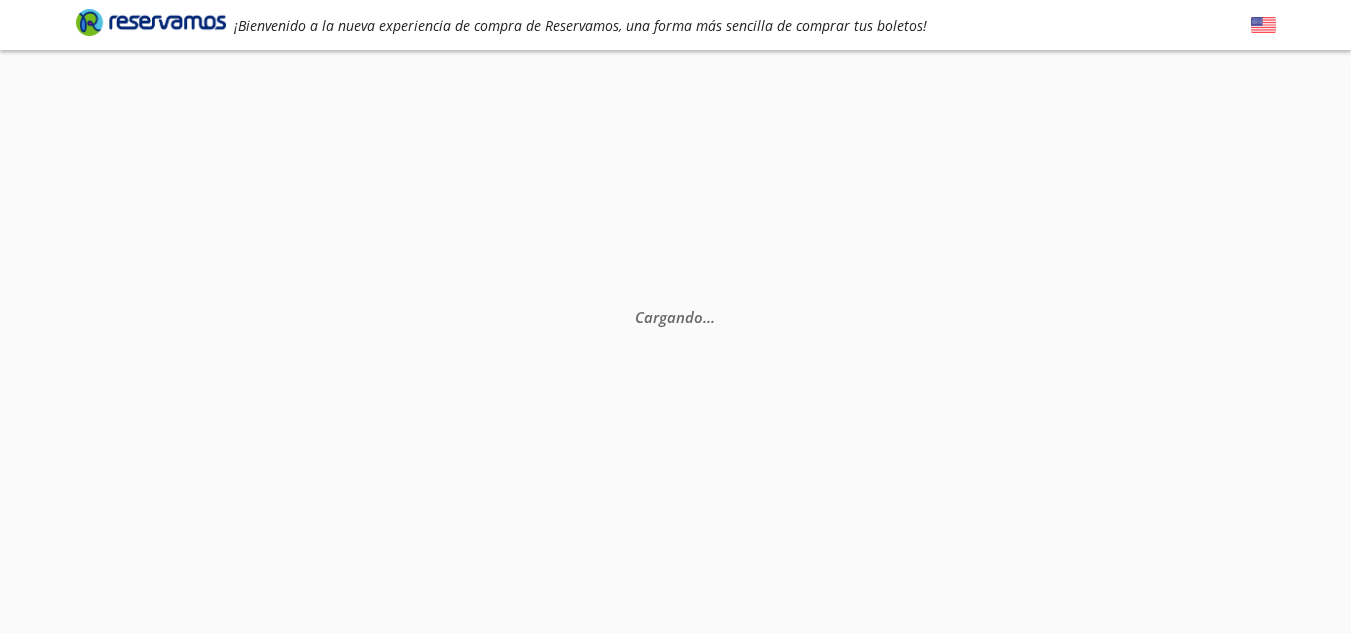 scroll, scrollTop: 0, scrollLeft: 0, axis: both 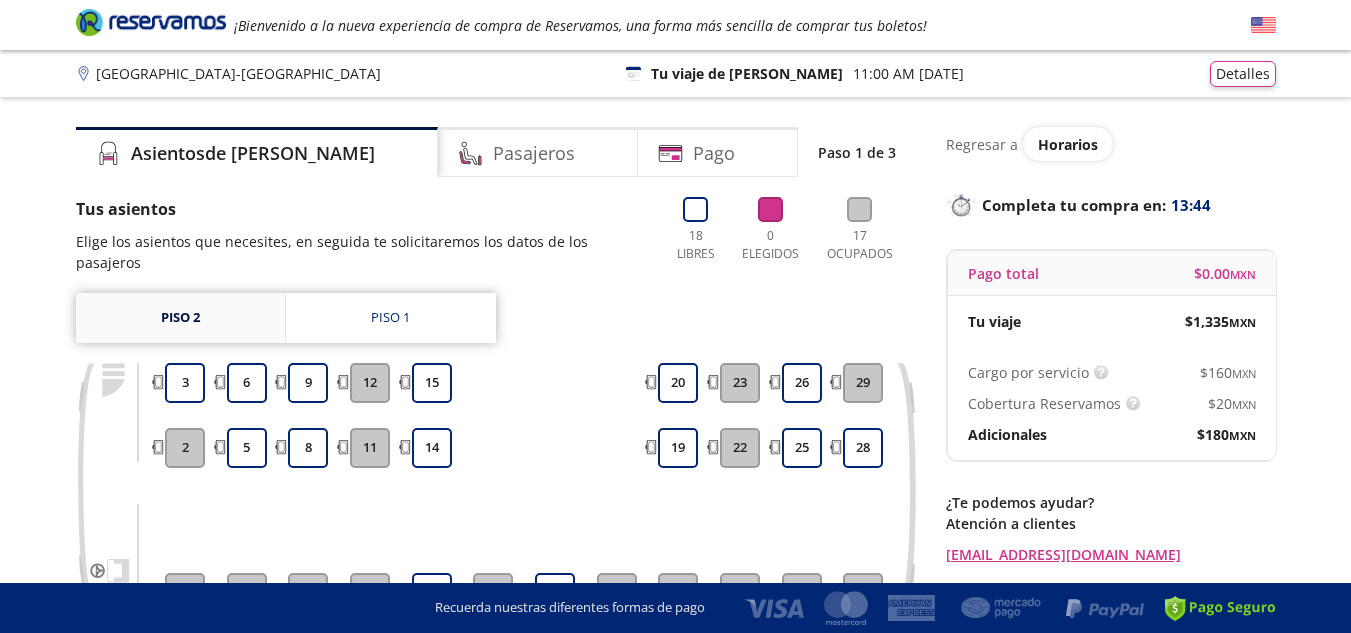 click on "Piso 2" at bounding box center (180, 318) 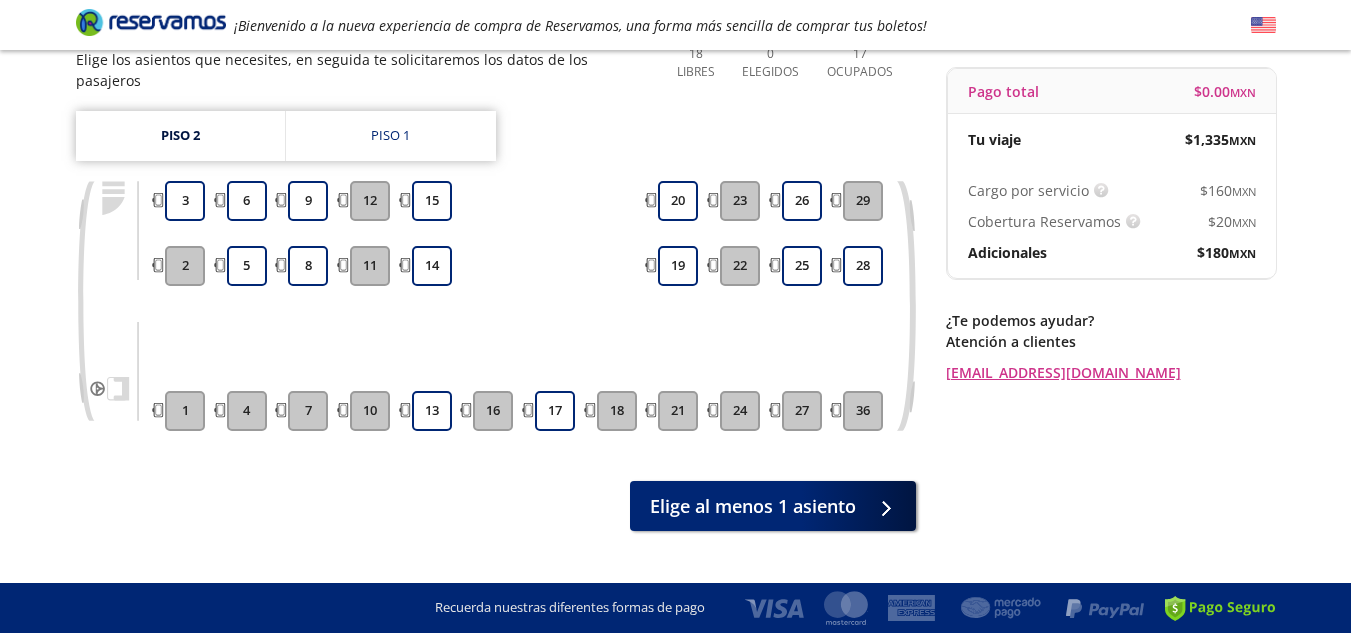 scroll, scrollTop: 200, scrollLeft: 0, axis: vertical 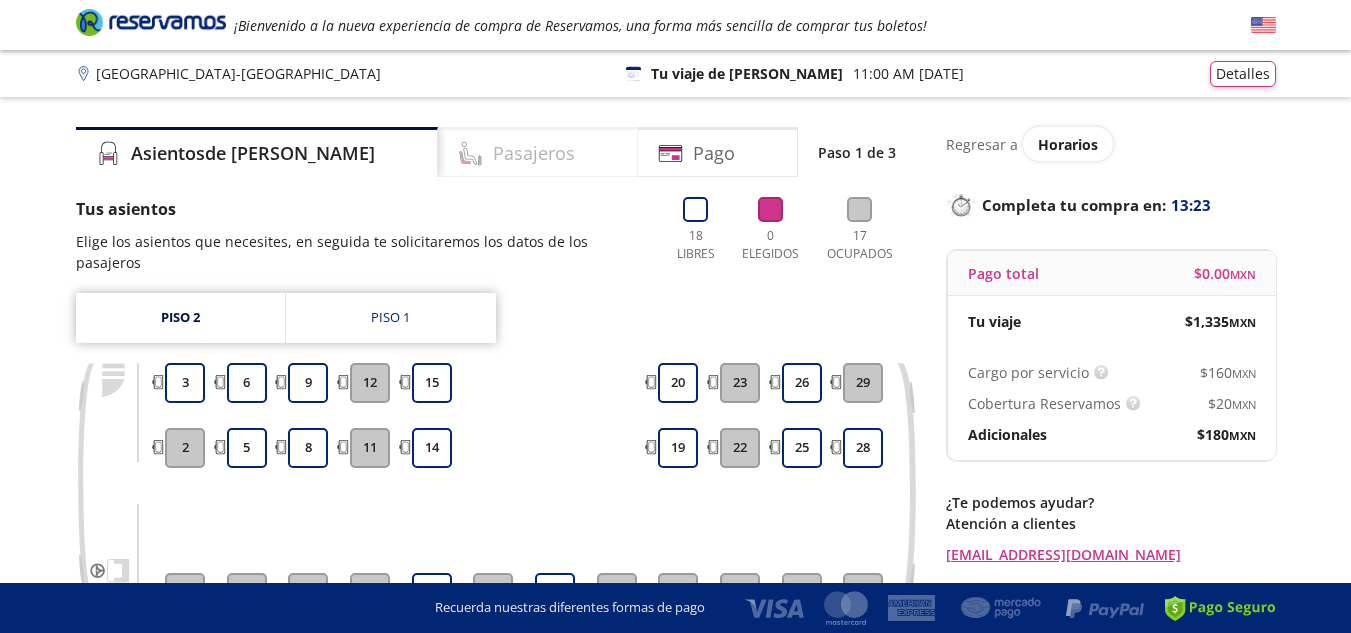 click on "Pasajeros" at bounding box center (534, 153) 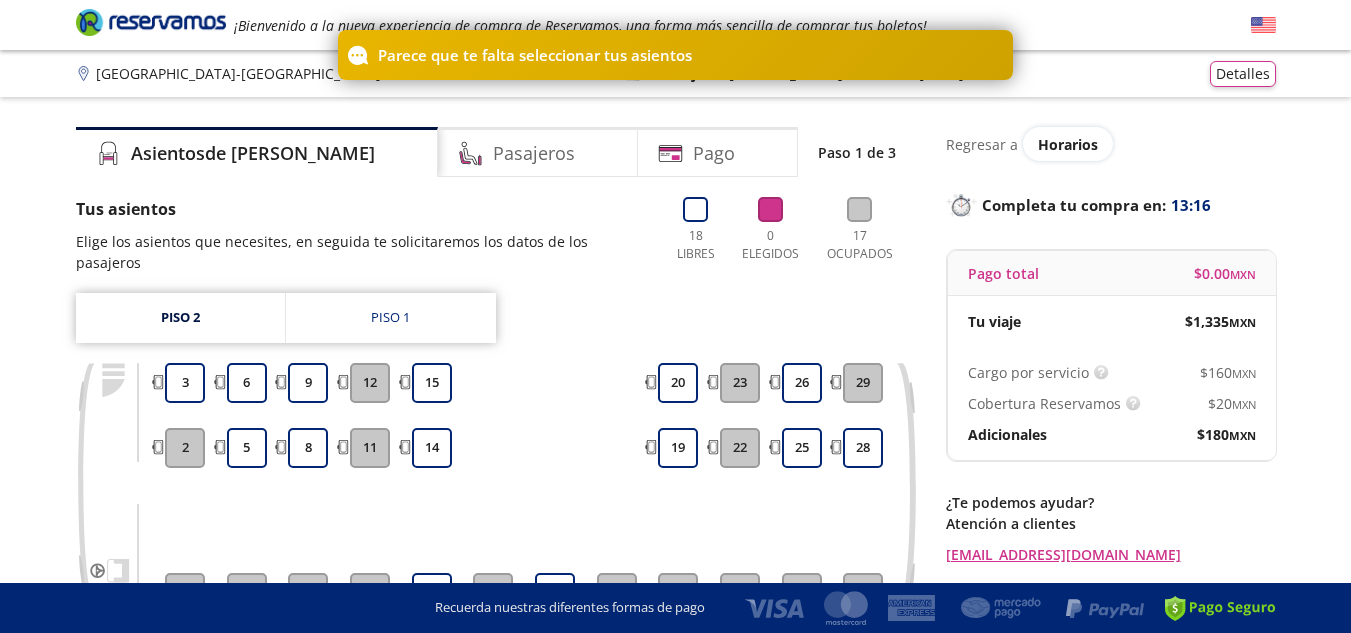 click on "27 25 26" at bounding box center [801, 488] 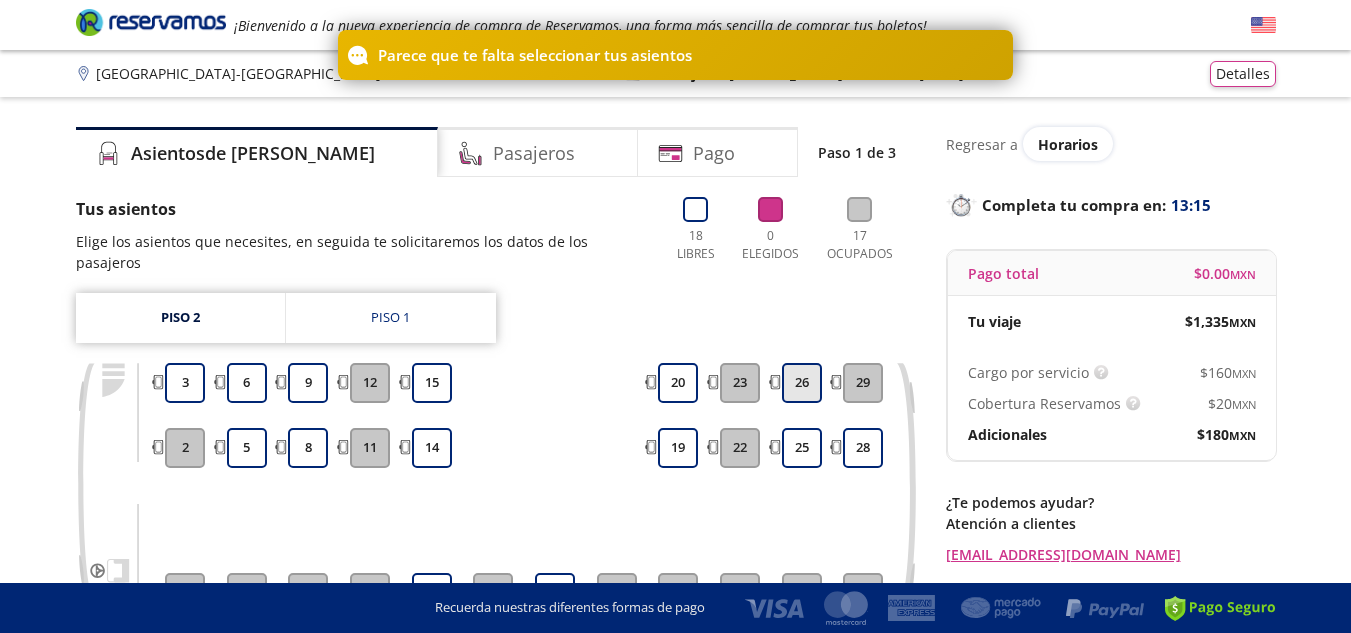 click on "26" at bounding box center (802, 383) 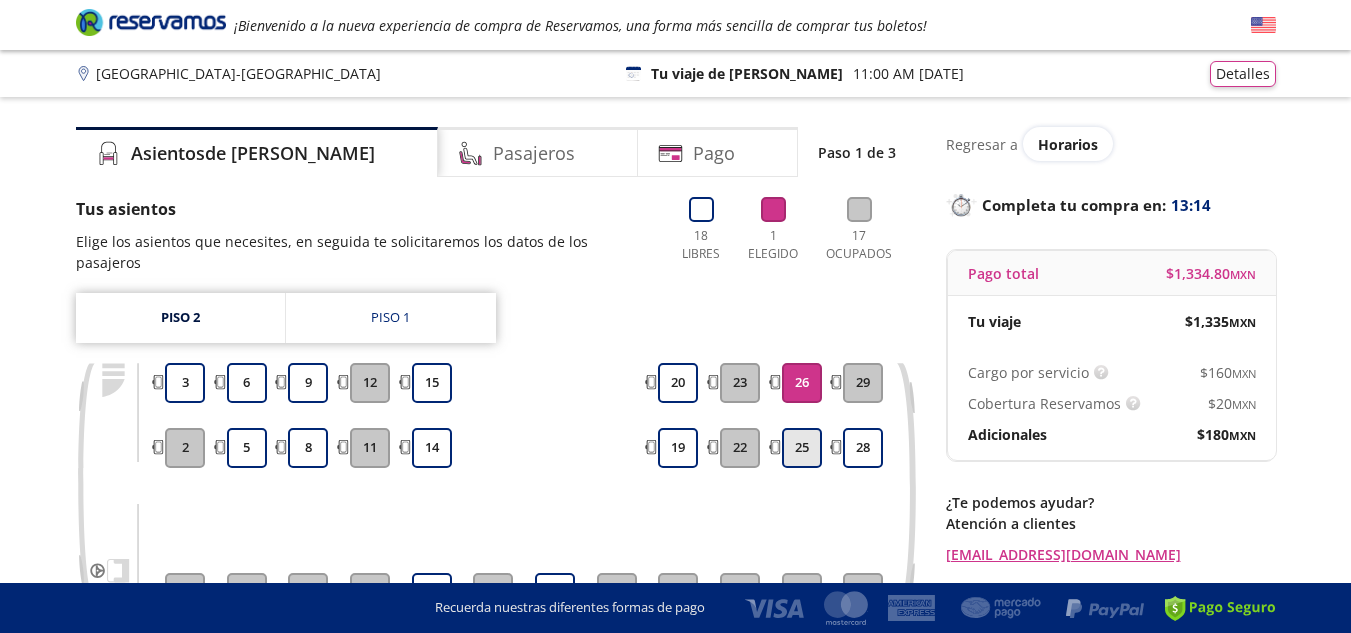 click on "25" at bounding box center (802, 448) 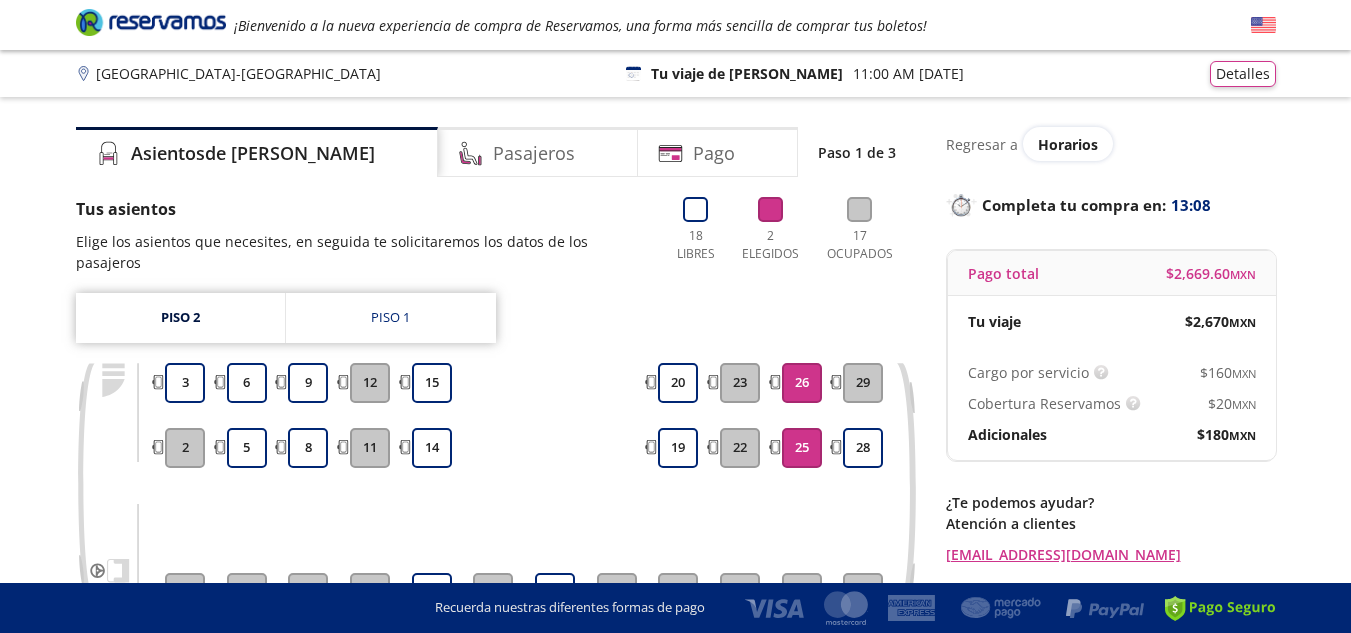 click on "Tu viaje  $ 2,670  MXN" at bounding box center [1112, 321] 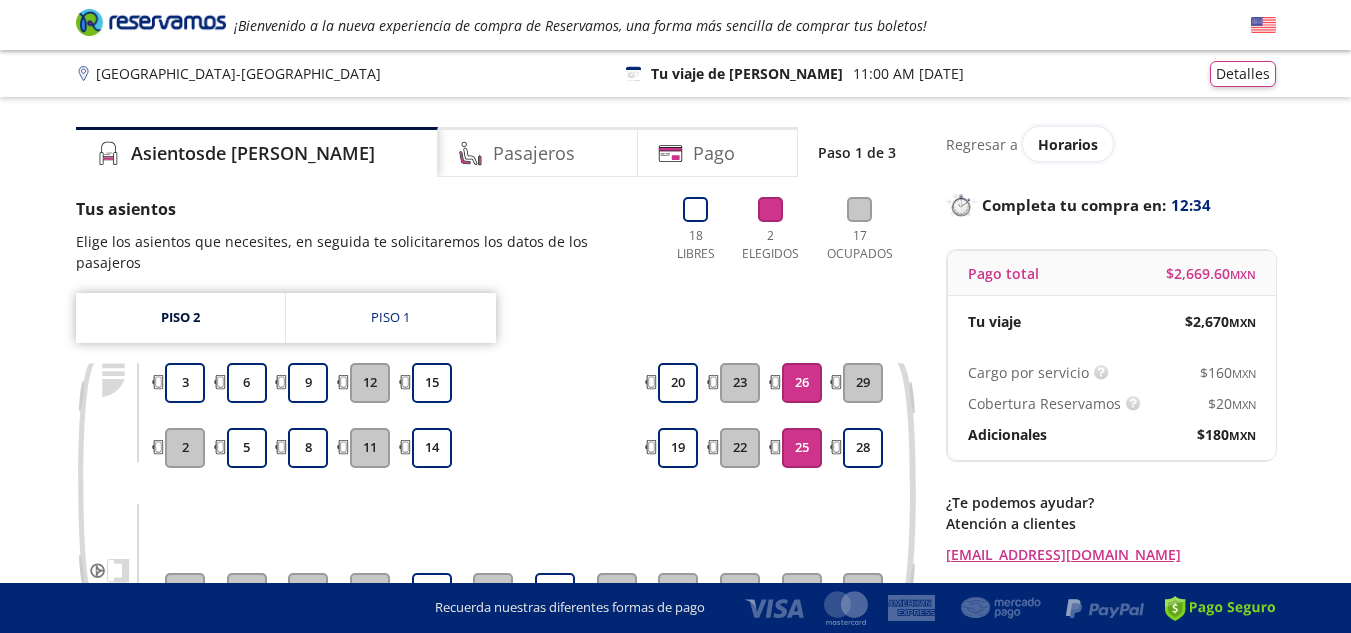 click on "25" at bounding box center [802, 448] 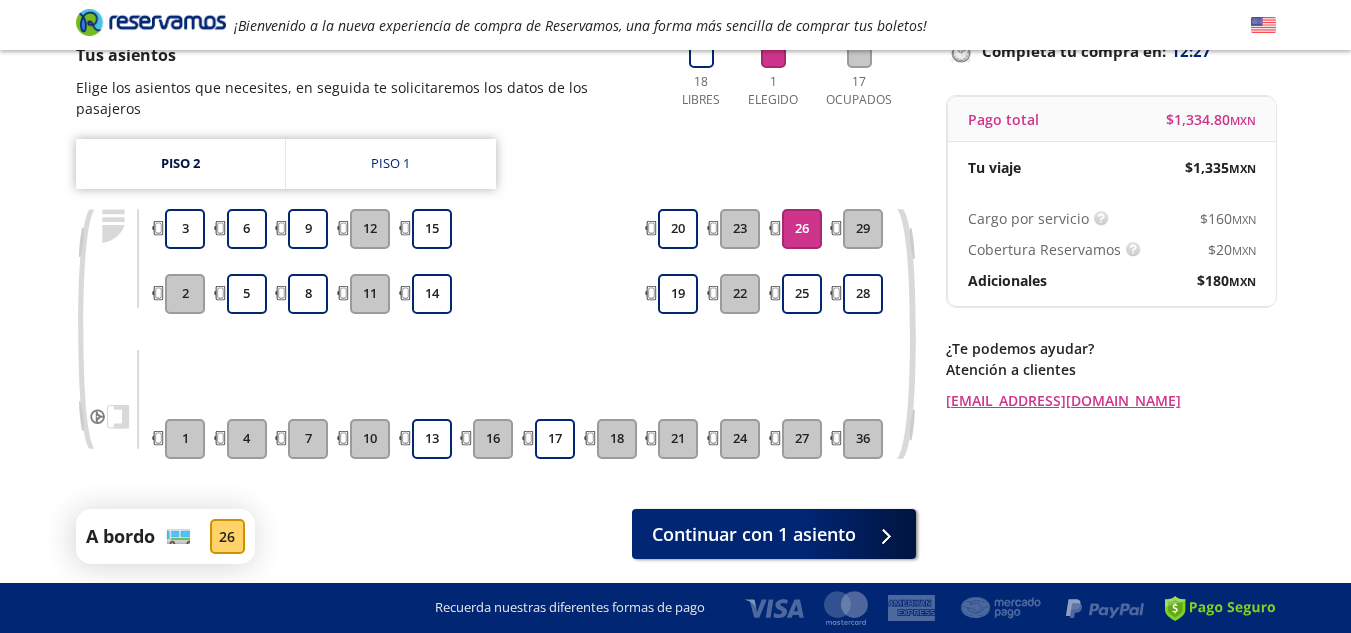 scroll, scrollTop: 205, scrollLeft: 0, axis: vertical 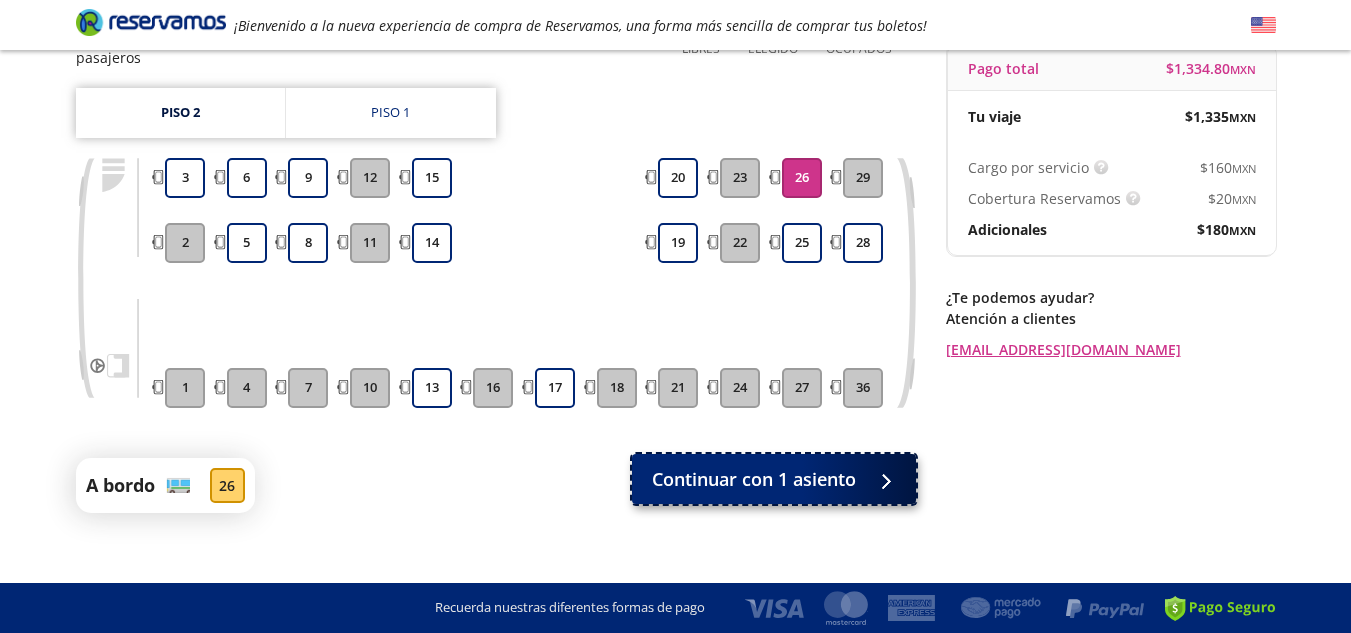 click on "Continuar con 1 asiento" at bounding box center [774, 479] 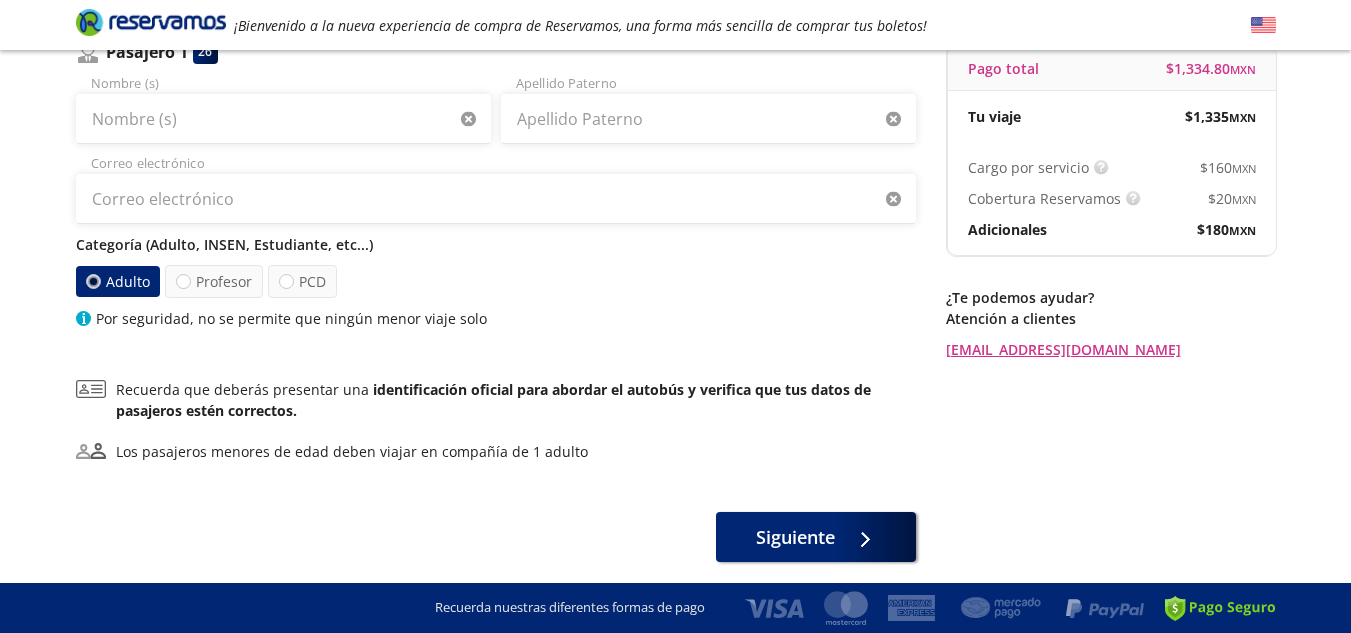 scroll, scrollTop: 0, scrollLeft: 0, axis: both 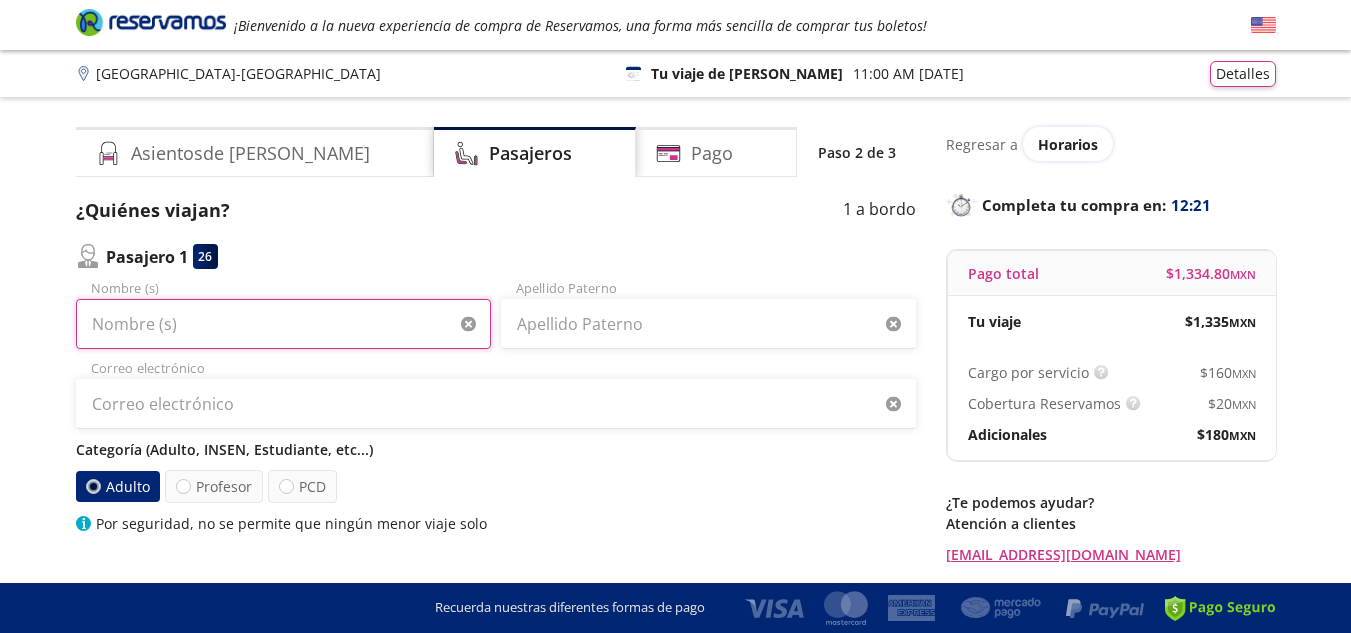 click on "Nombre (s)" at bounding box center (283, 324) 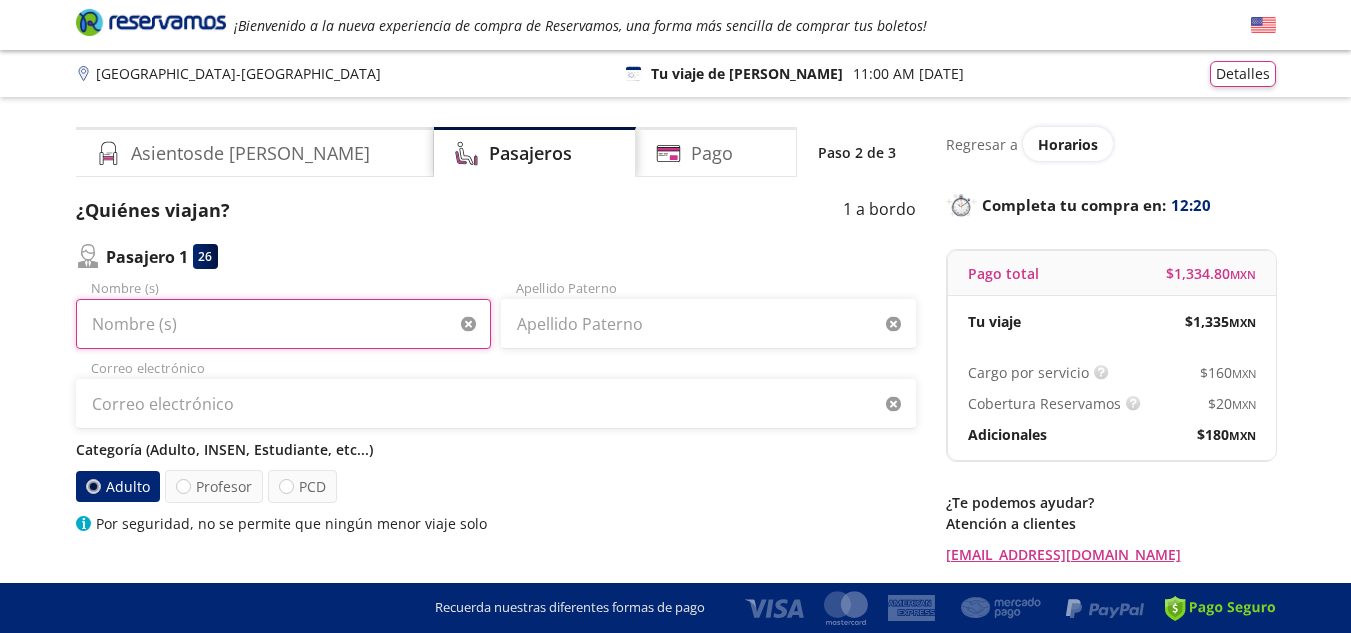 type on "[PERSON_NAME]" 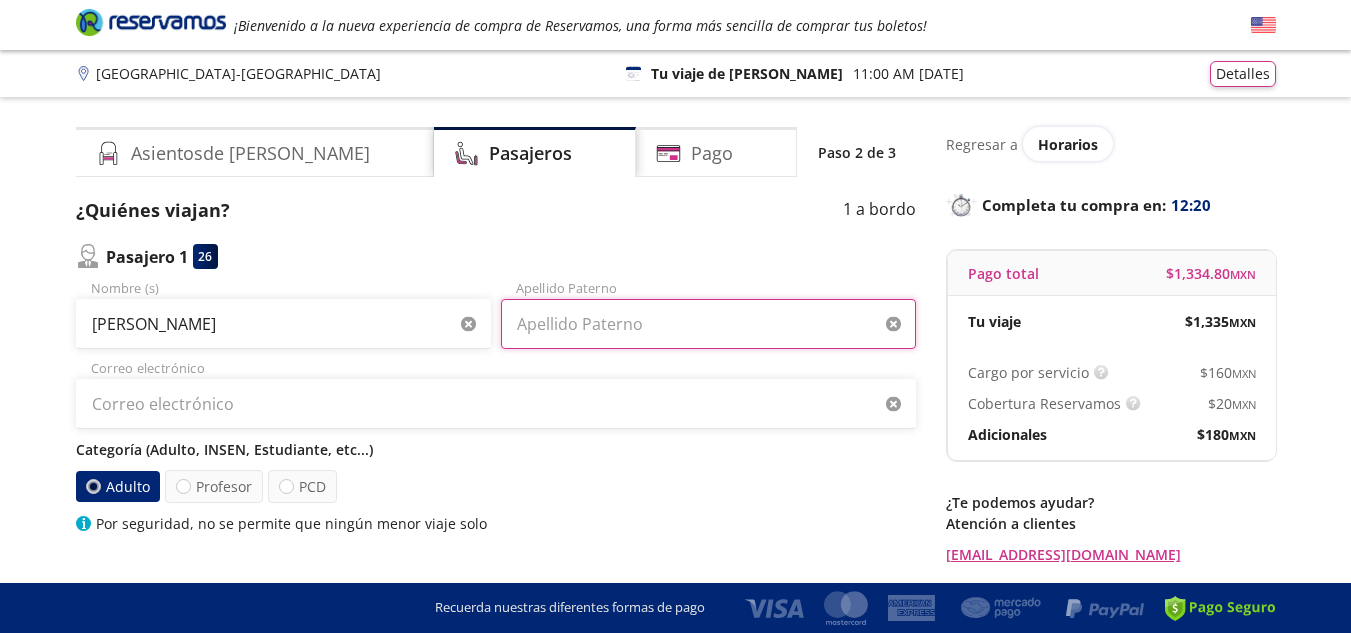 type on "[PERSON_NAME]" 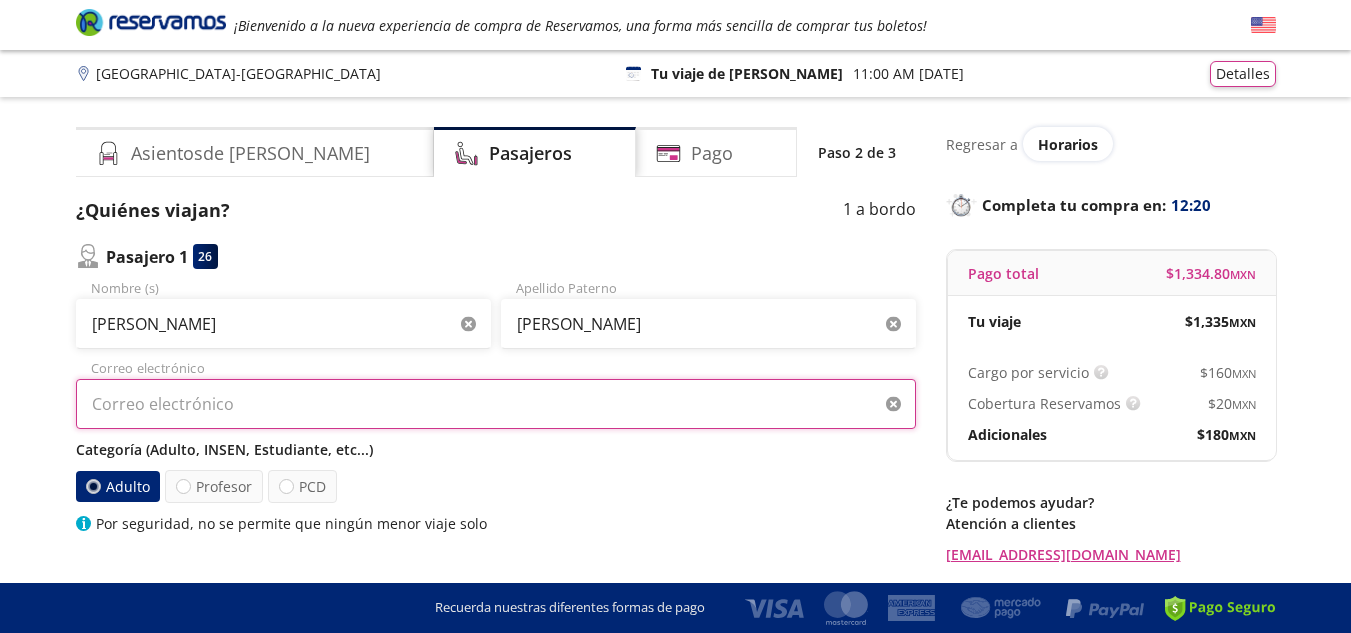 type on "[EMAIL_ADDRESS][DOMAIN_NAME]" 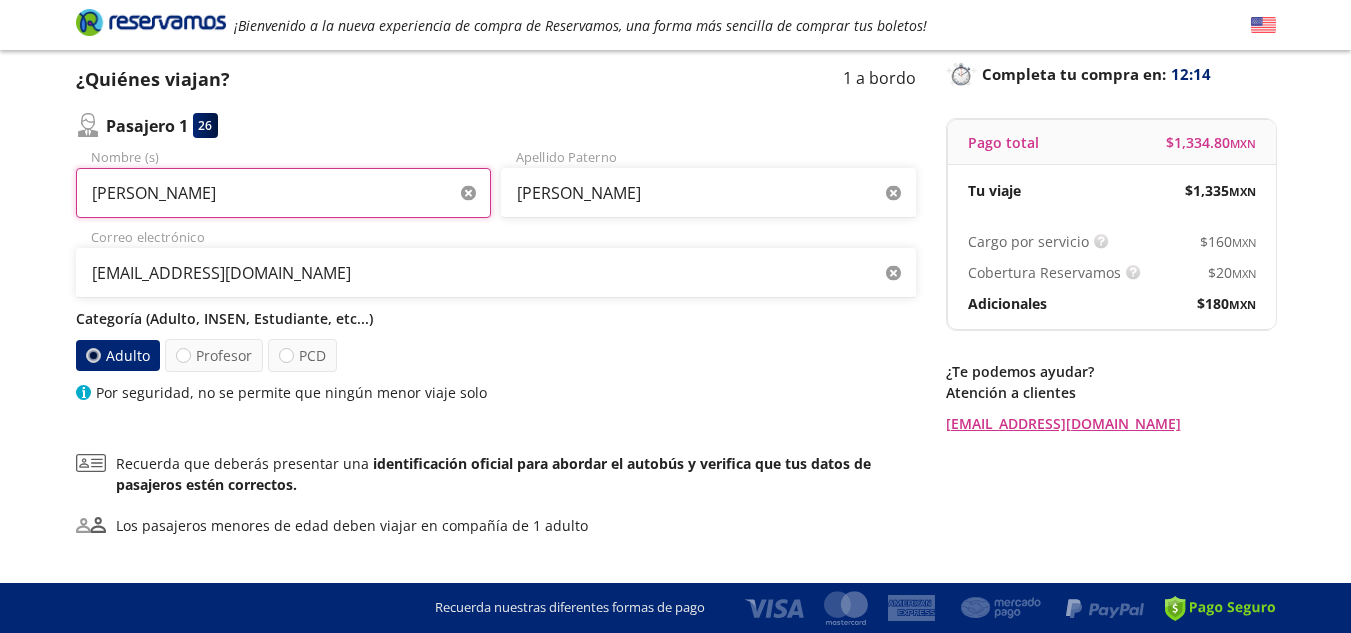 scroll, scrollTop: 135, scrollLeft: 0, axis: vertical 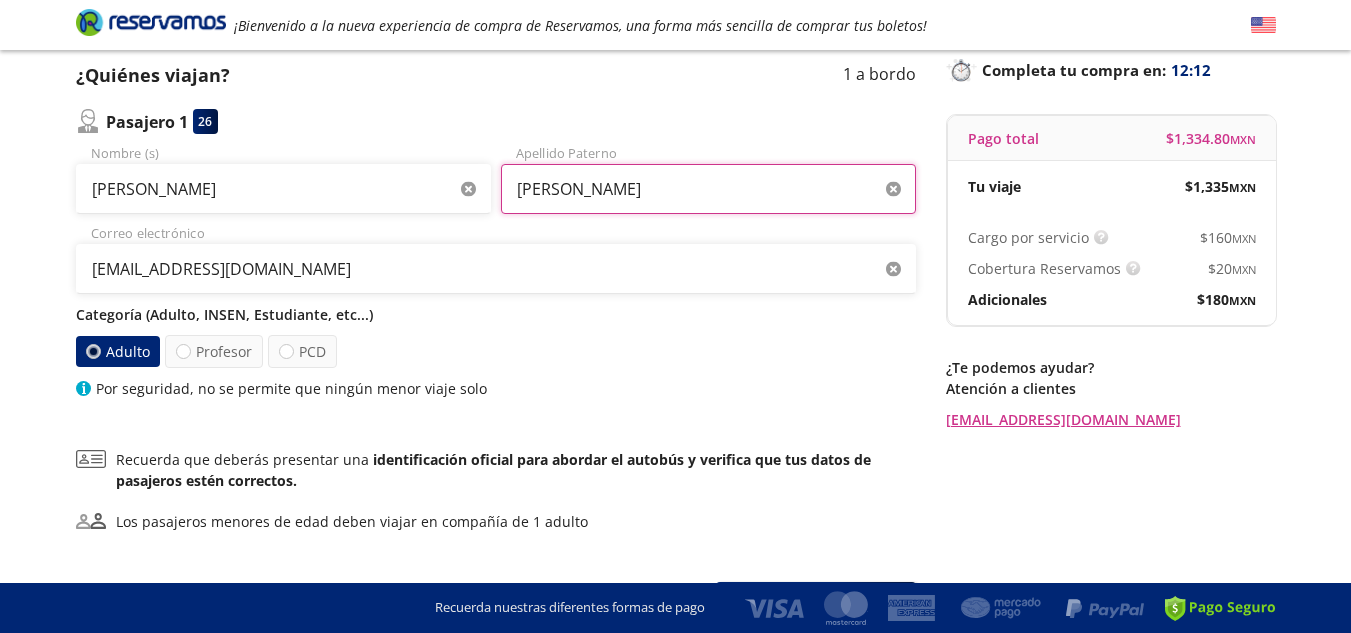 click on "[PERSON_NAME]" at bounding box center [708, 189] 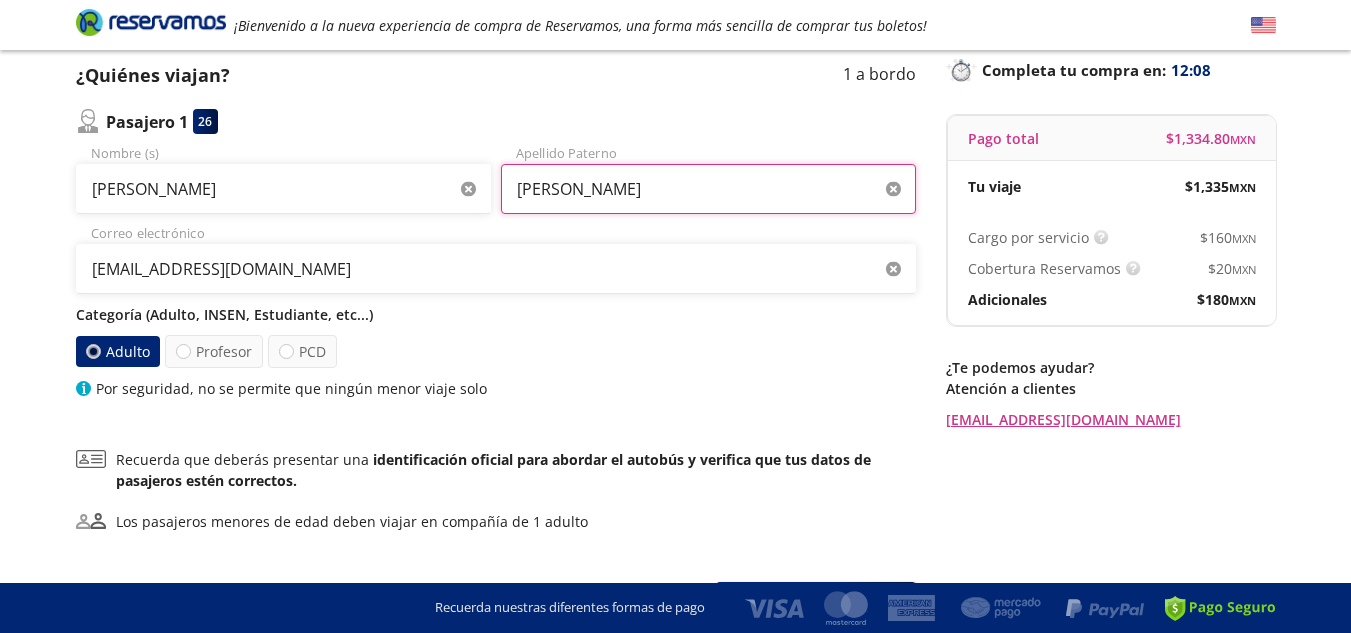 type on "[PERSON_NAME]" 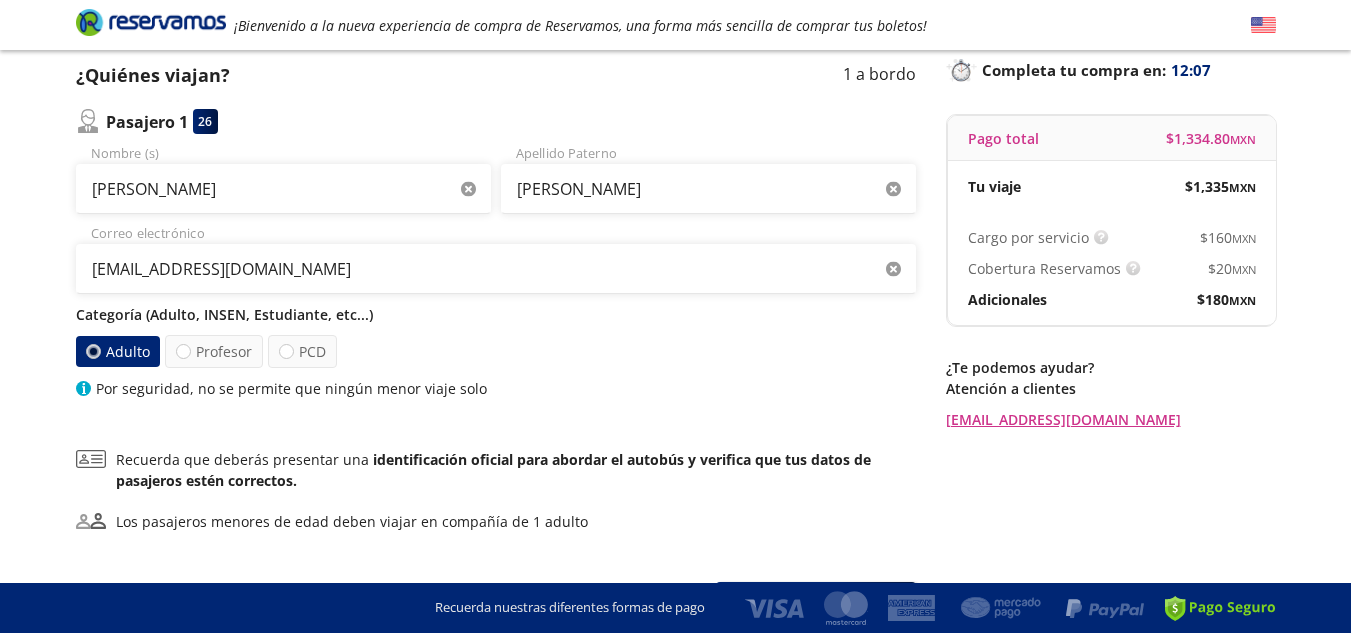 click on "Categoría (Adulto, INSEN, Estudiante, etc...)" at bounding box center (496, 314) 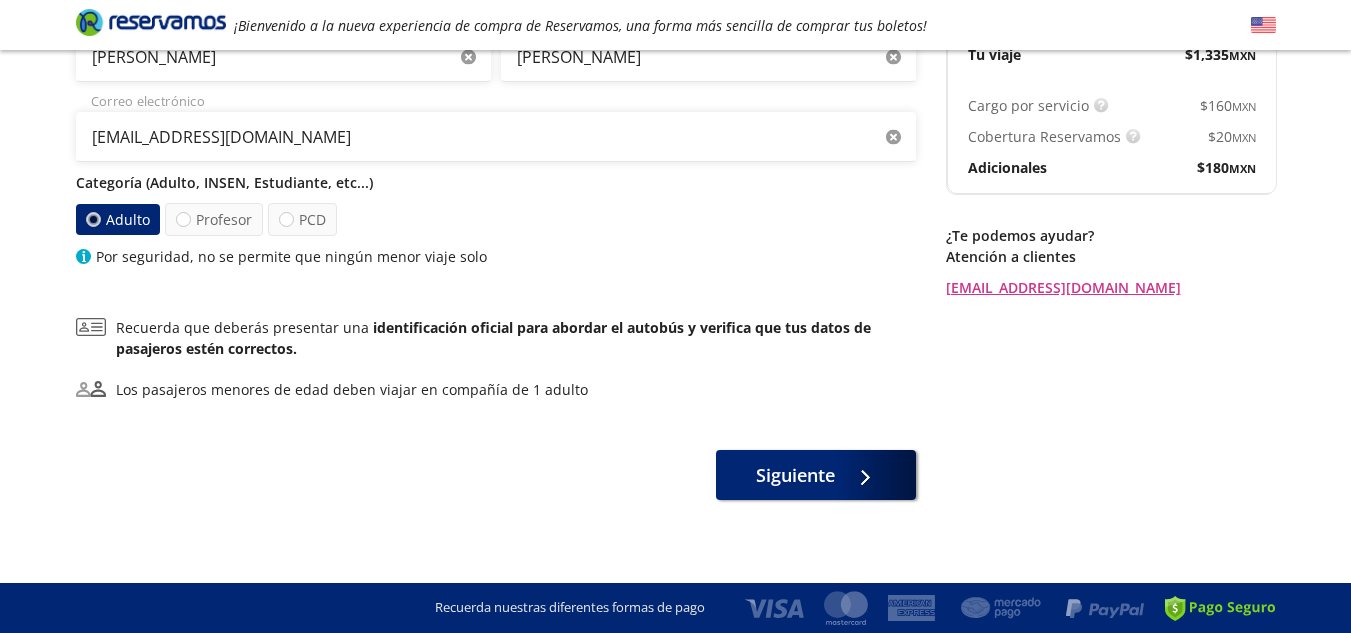 scroll, scrollTop: 275, scrollLeft: 0, axis: vertical 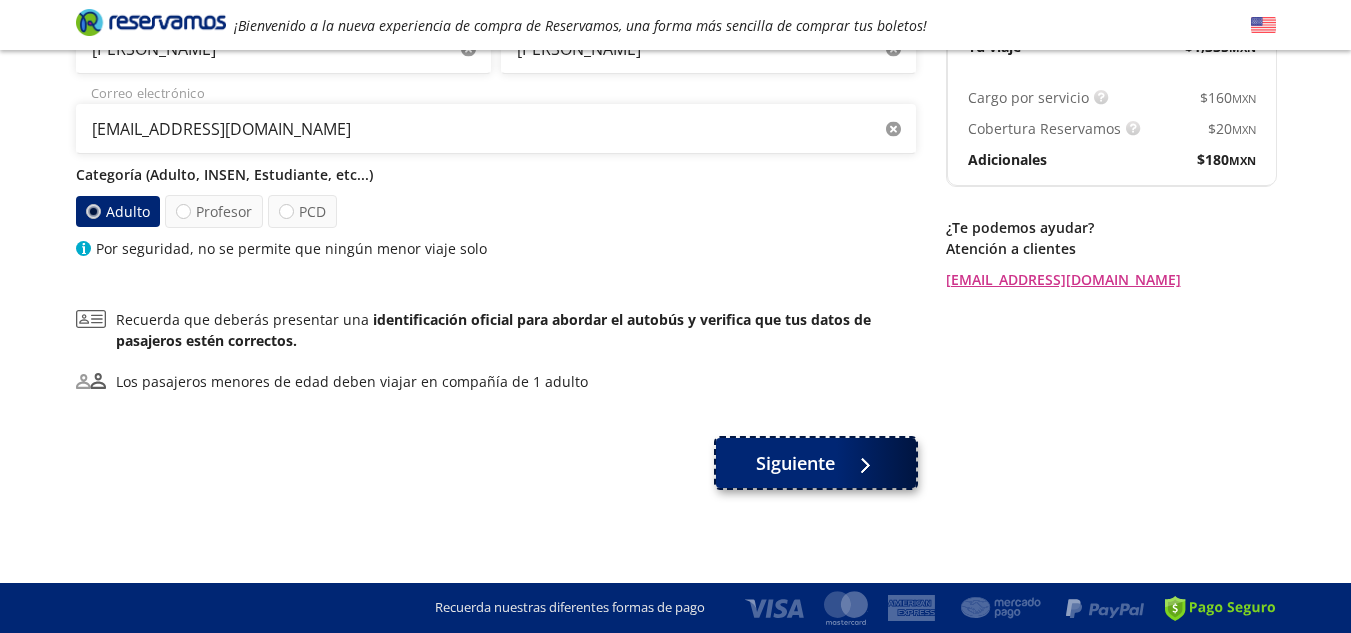click on "Siguiente" at bounding box center (816, 463) 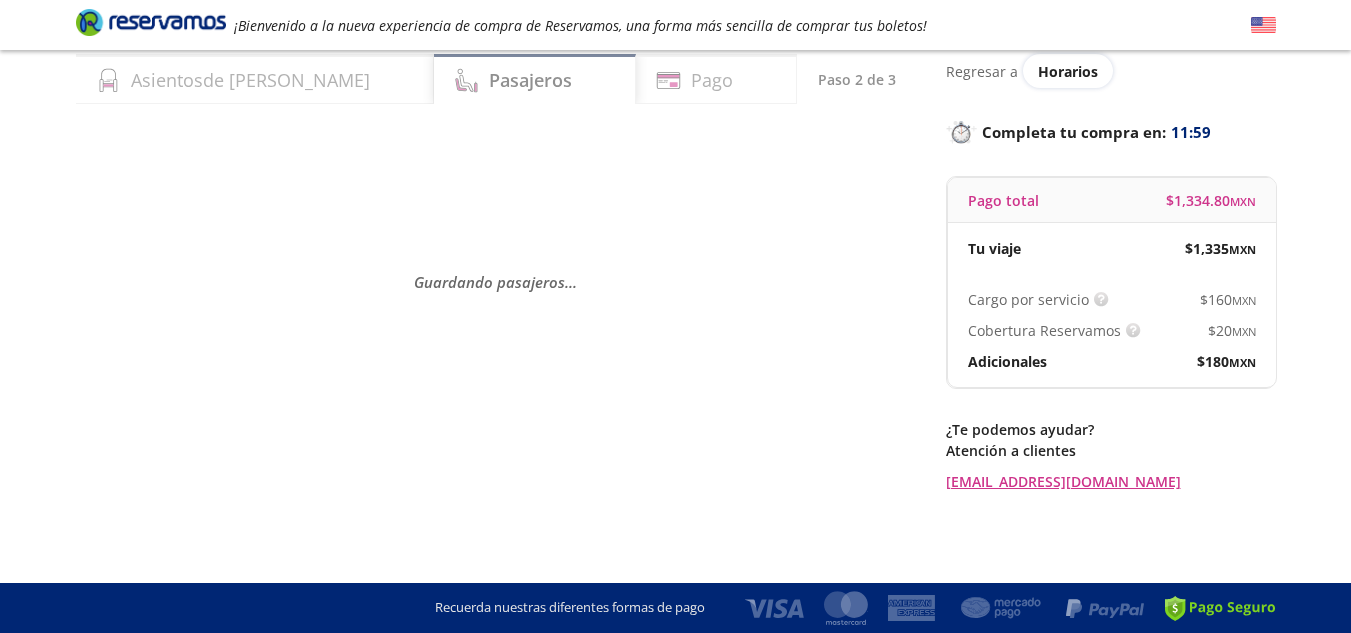scroll, scrollTop: 0, scrollLeft: 0, axis: both 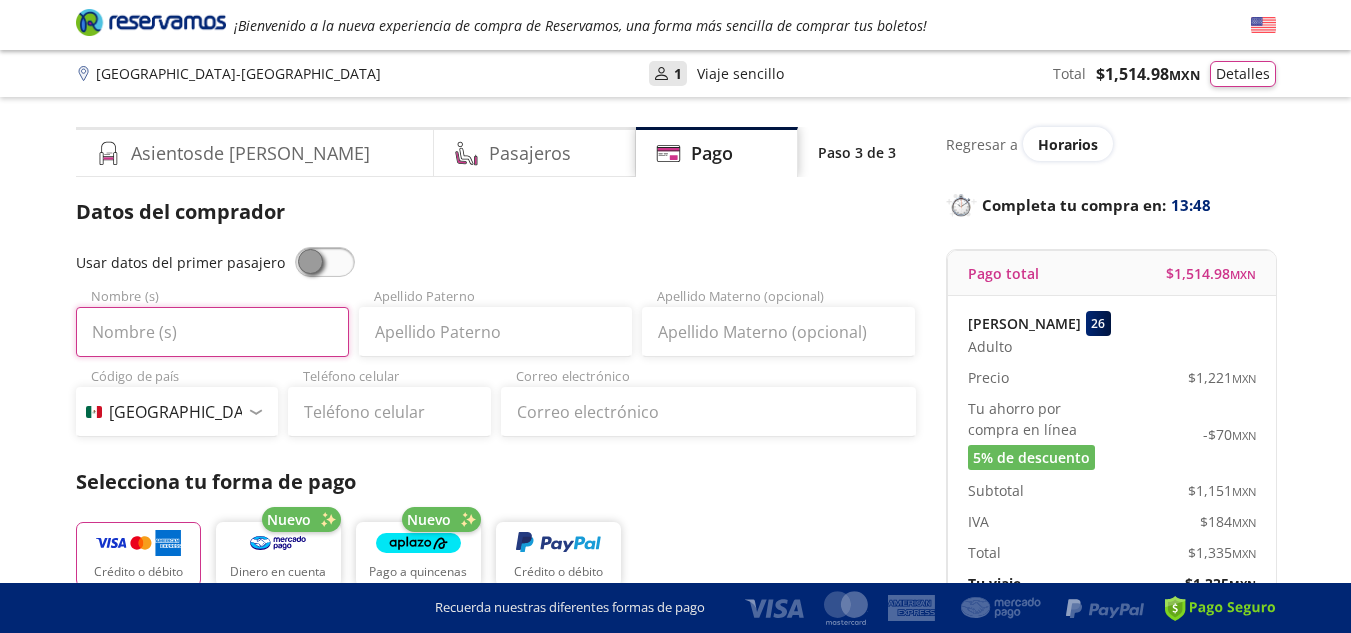 click on "Nombre (s)" at bounding box center [212, 332] 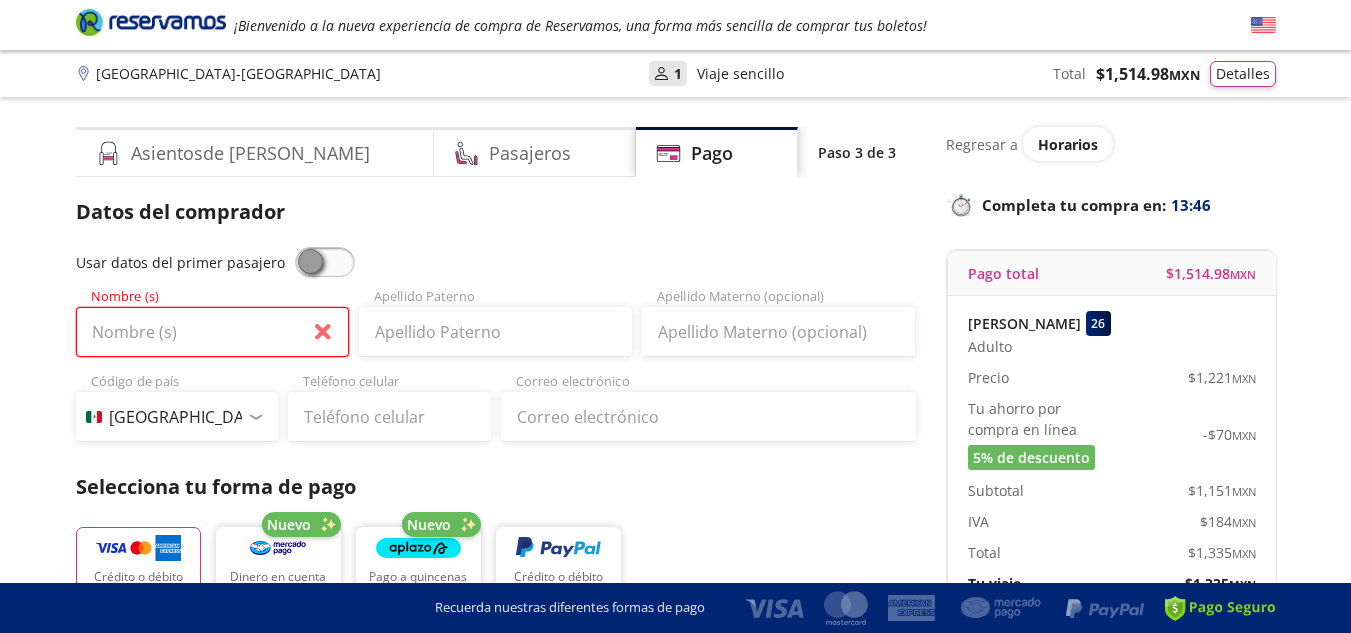 type on "[PERSON_NAME]" 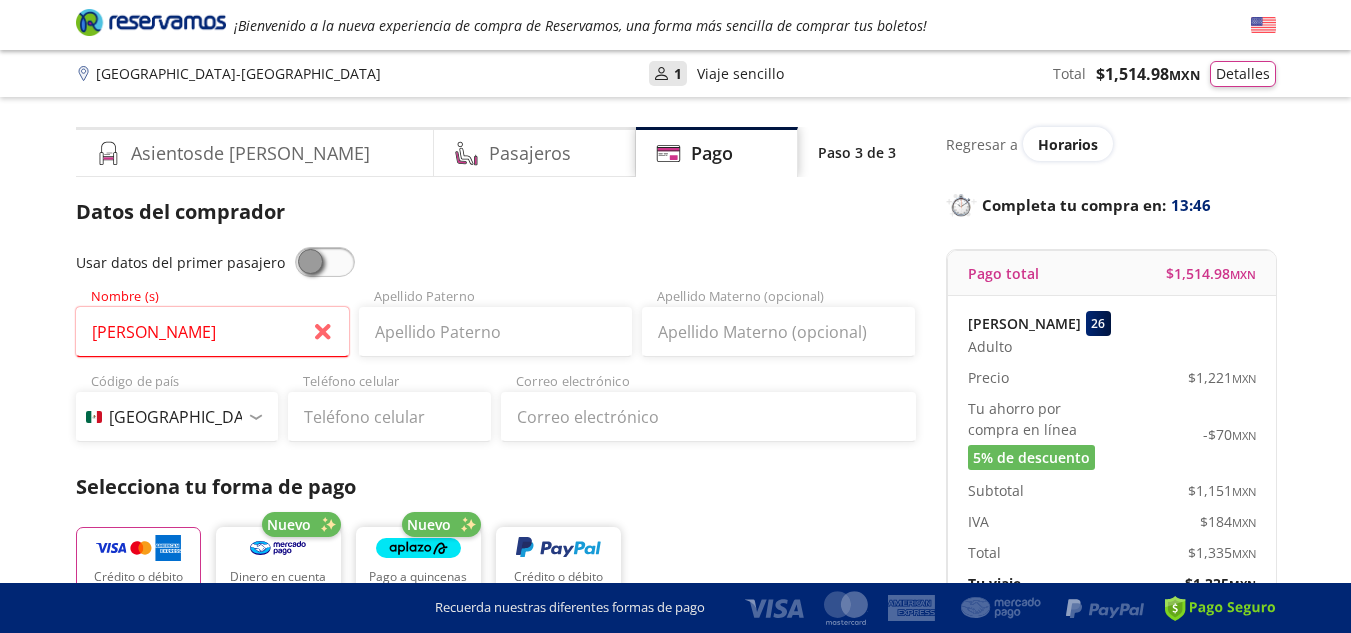 type on "[PERSON_NAME]" 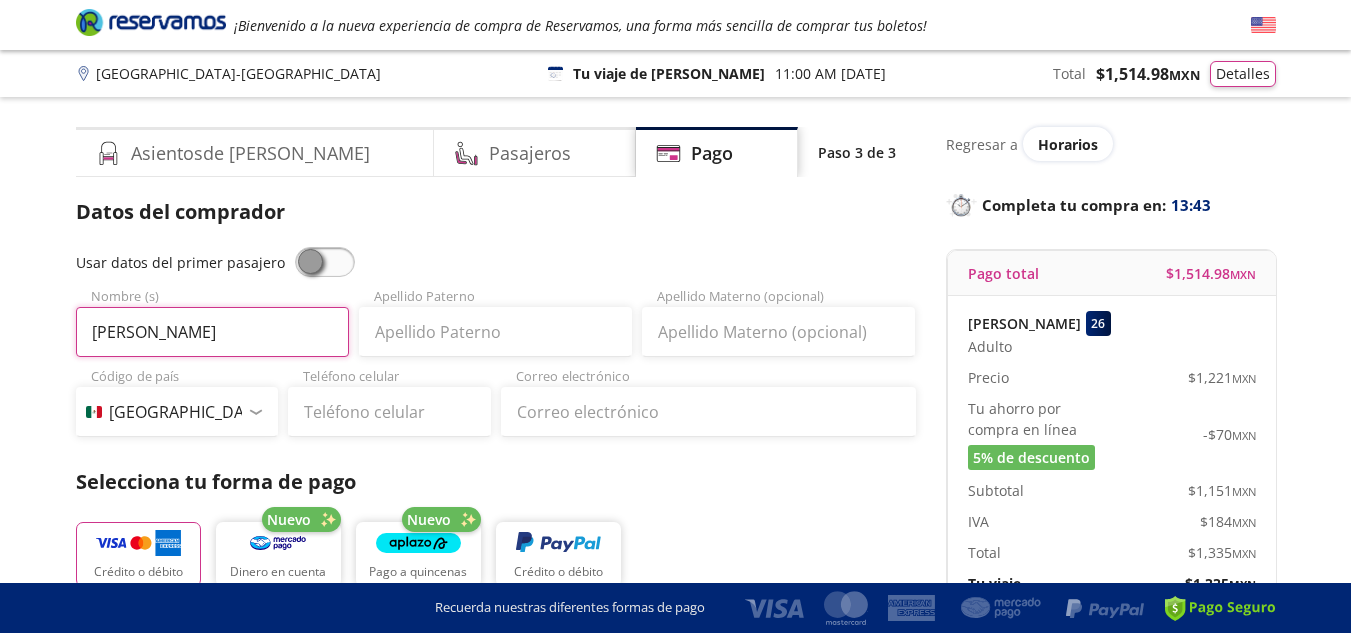 click on "[PERSON_NAME]" at bounding box center (212, 332) 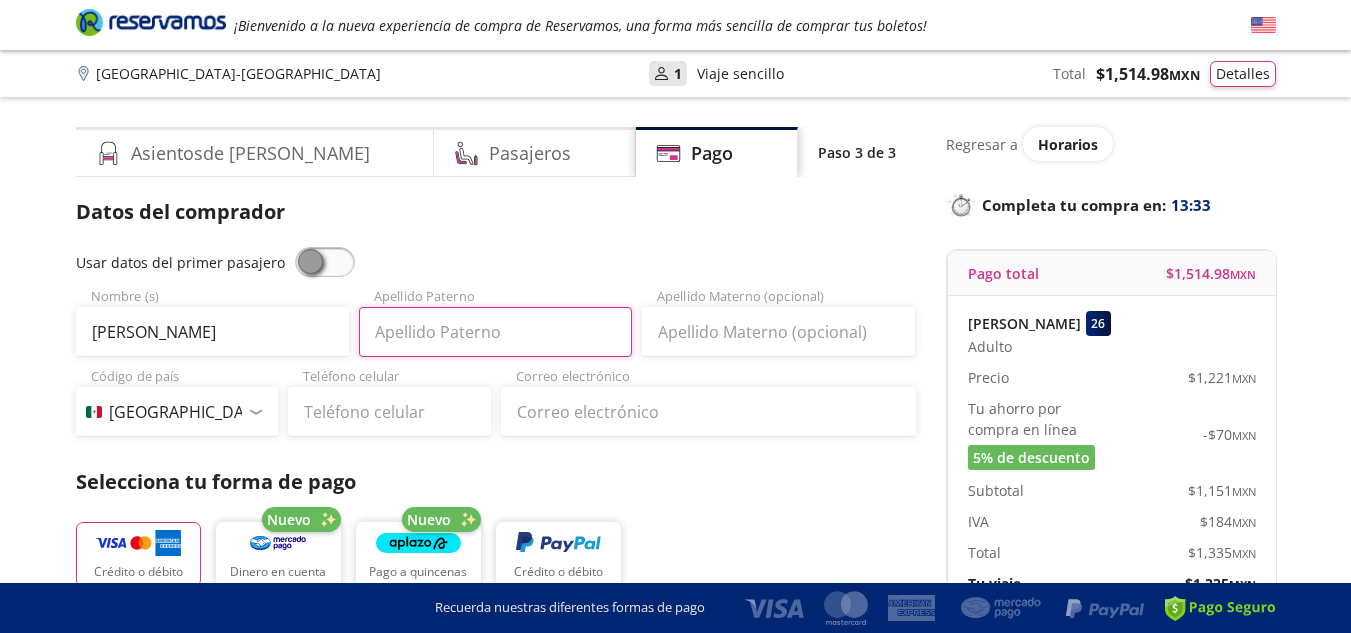 click on "Apellido Paterno" at bounding box center (495, 332) 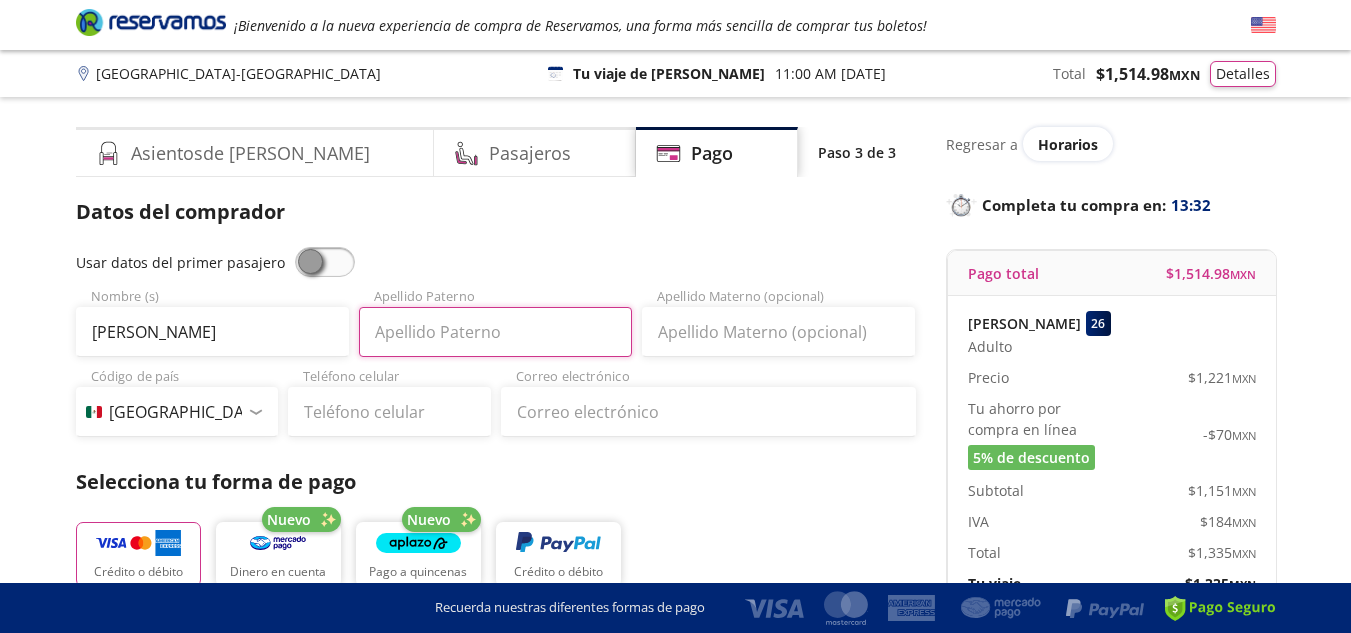 type on "[PERSON_NAME]" 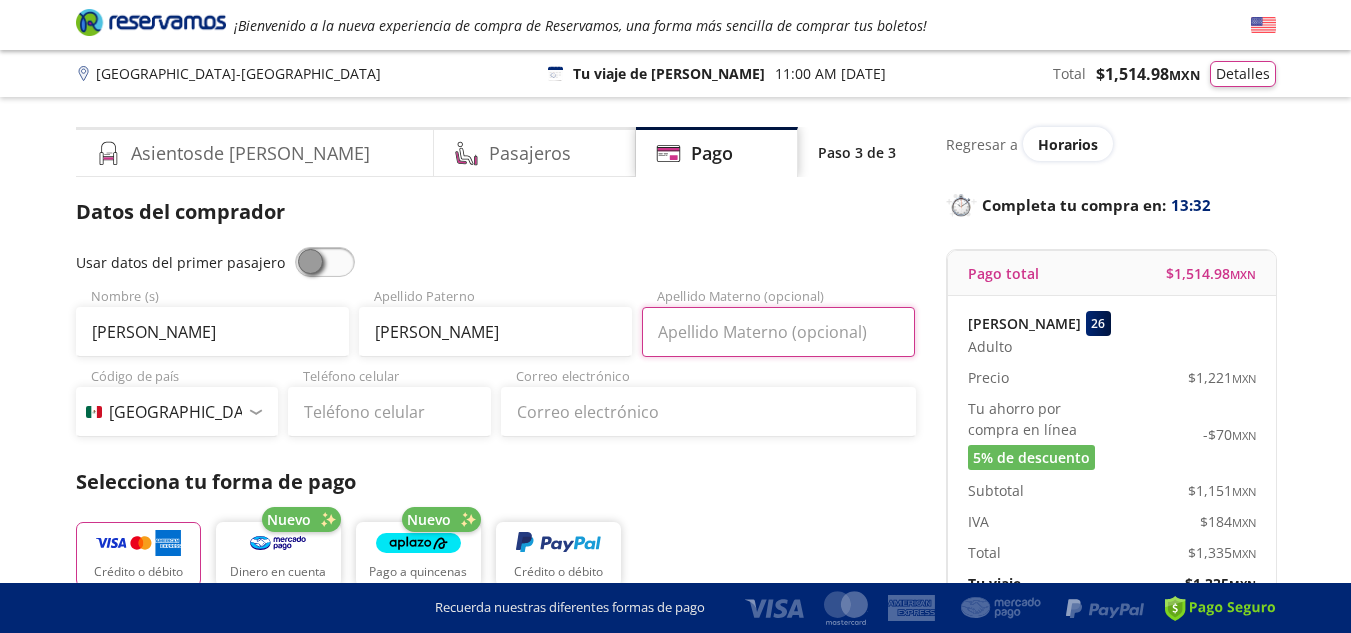 type on "Carrera" 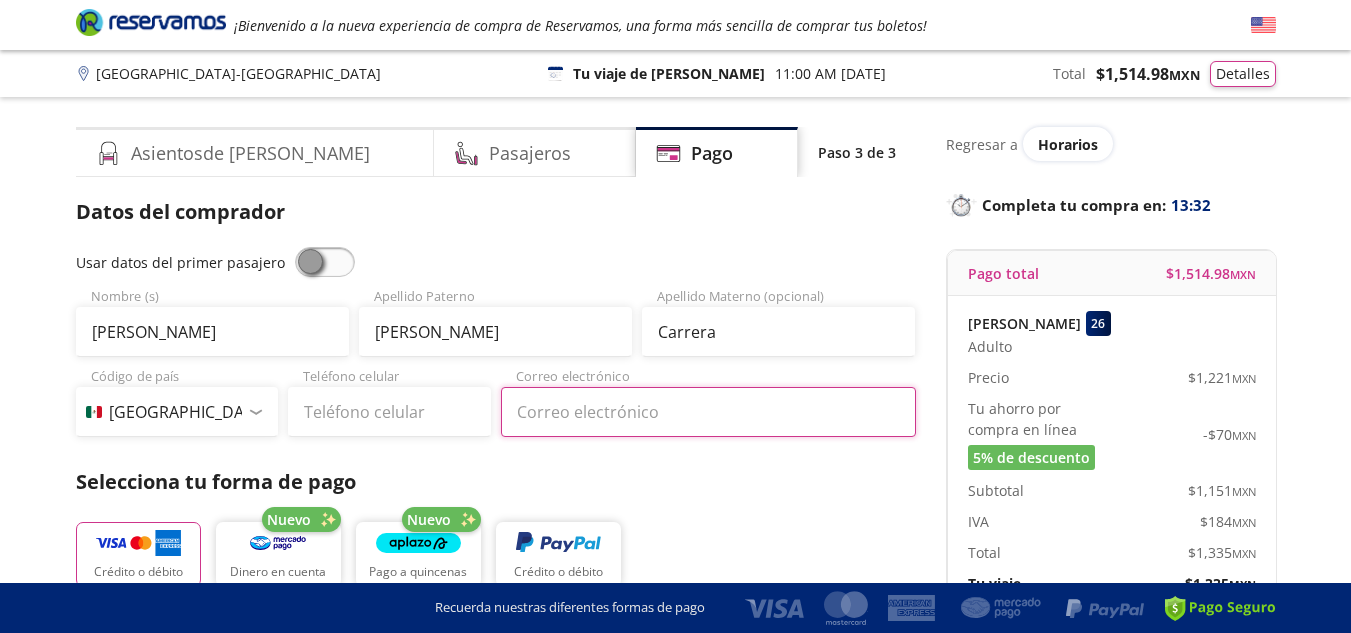 type on "[EMAIL_ADDRESS][DOMAIN_NAME]" 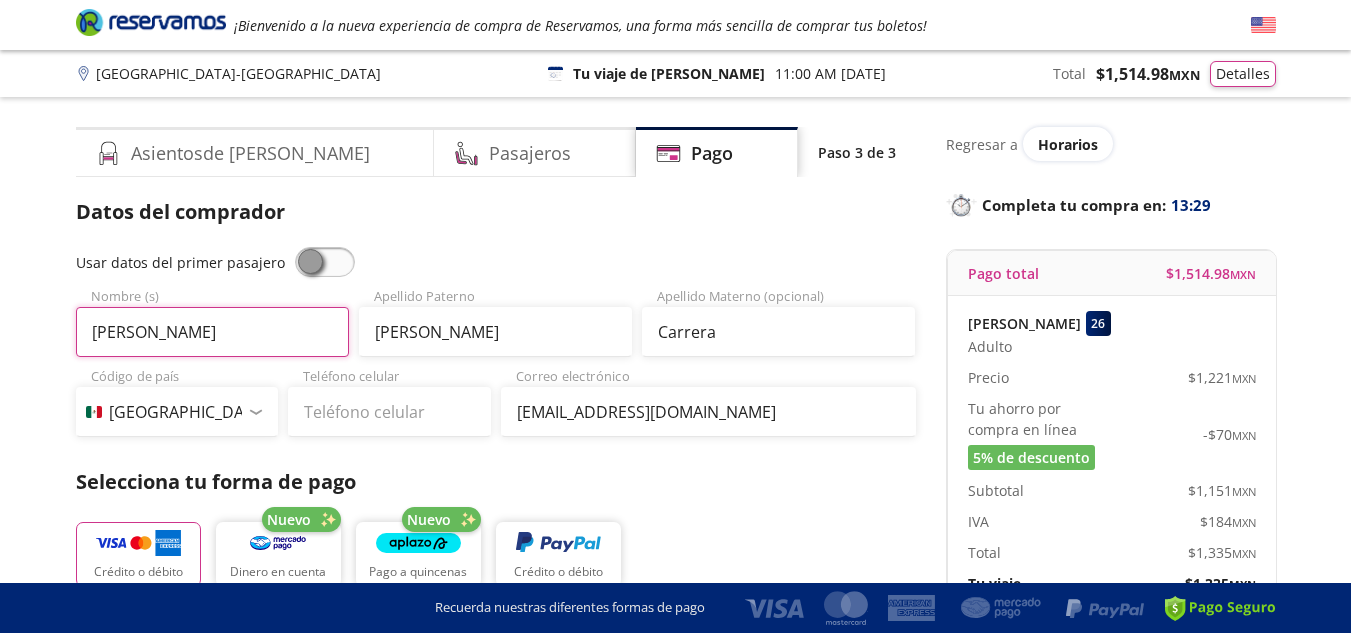 click on "[PERSON_NAME]" at bounding box center [212, 332] 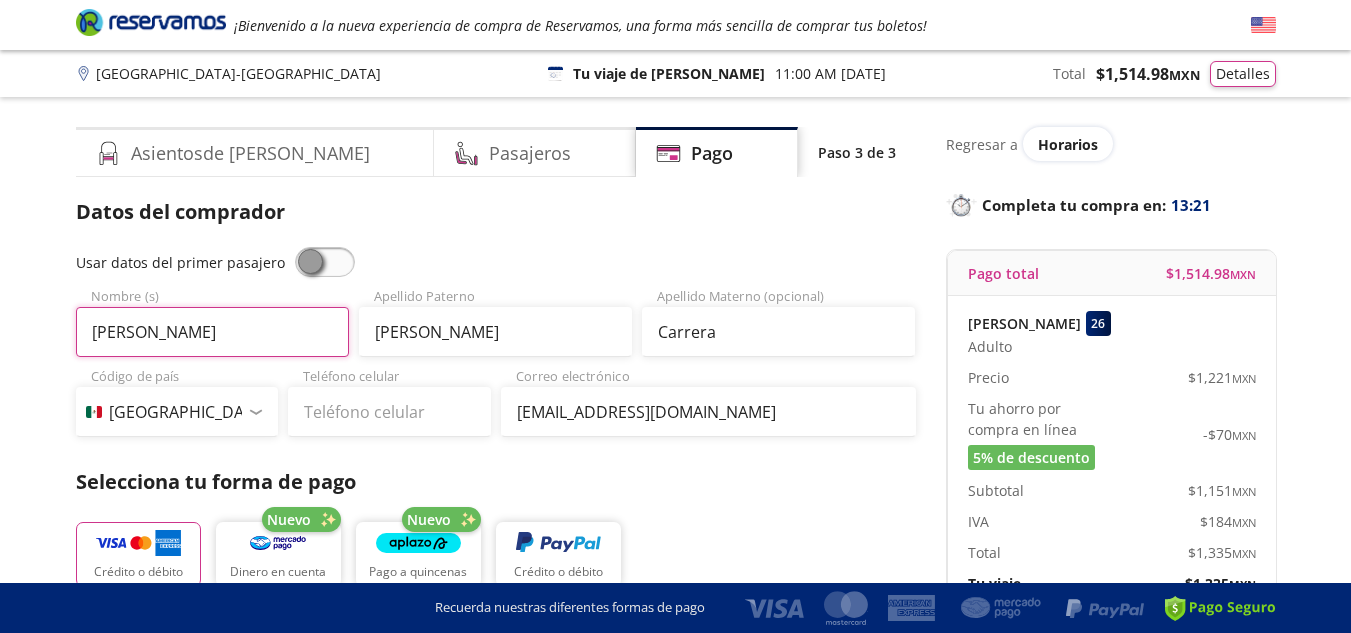 type on "[PERSON_NAME]" 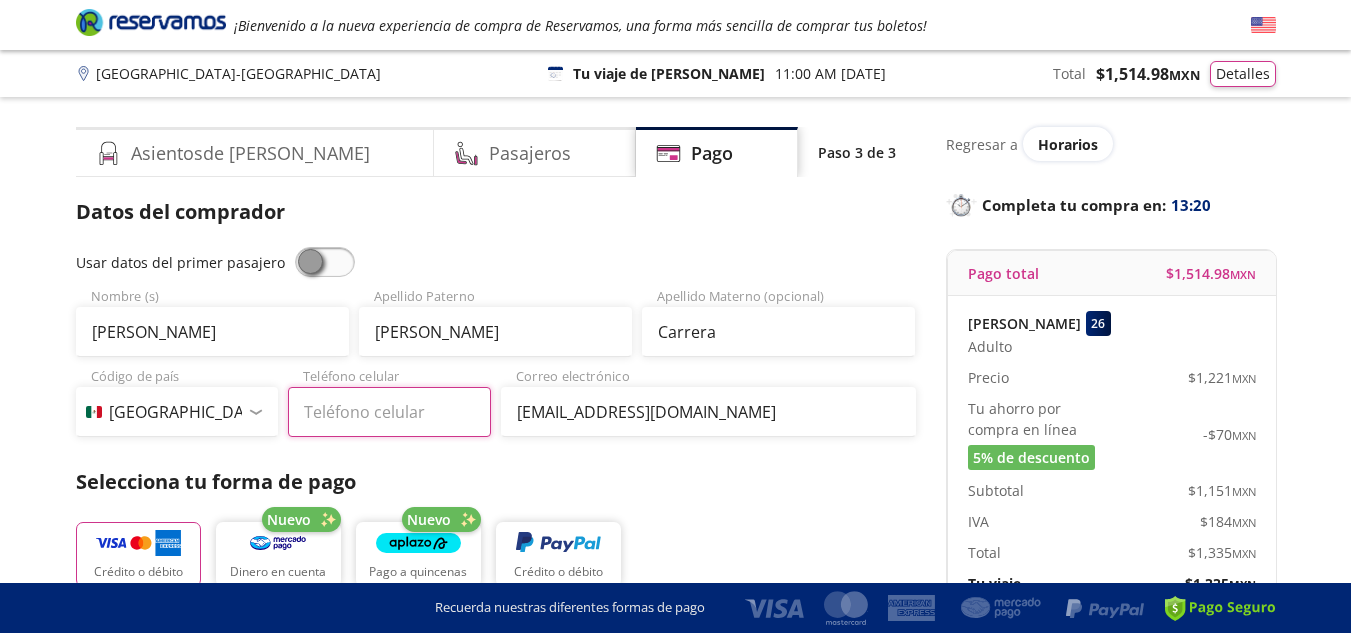 click on "Teléfono celular" at bounding box center [389, 412] 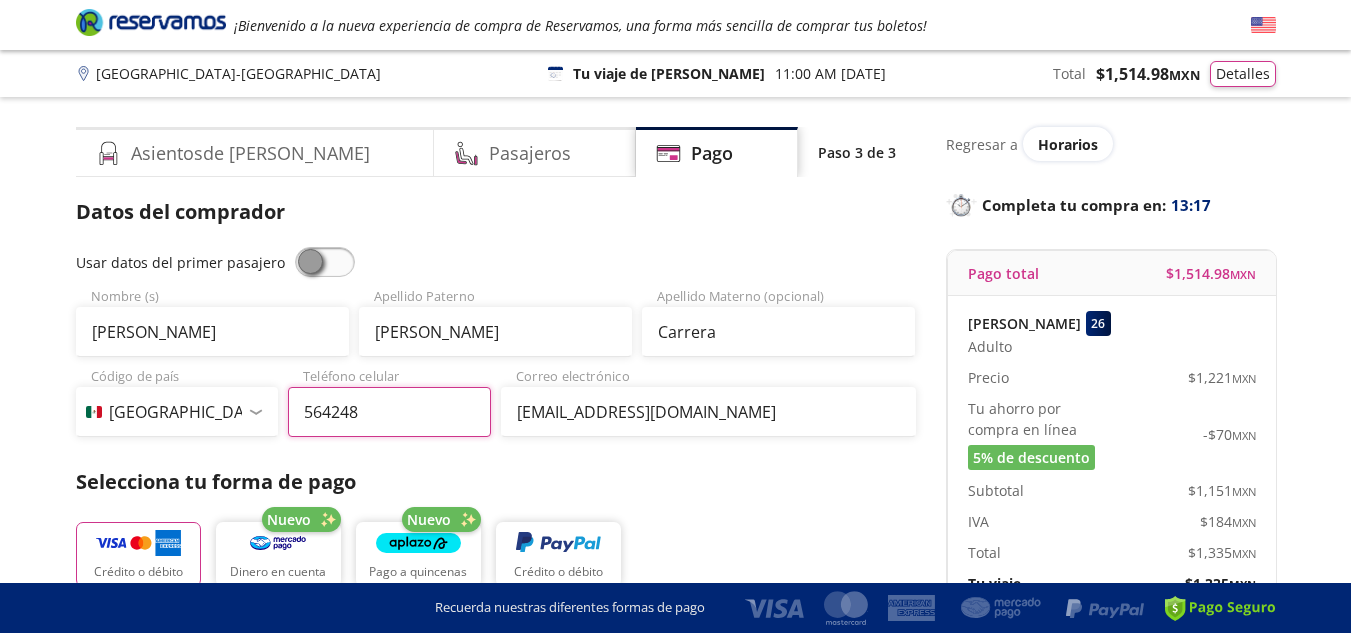 type on "5642483" 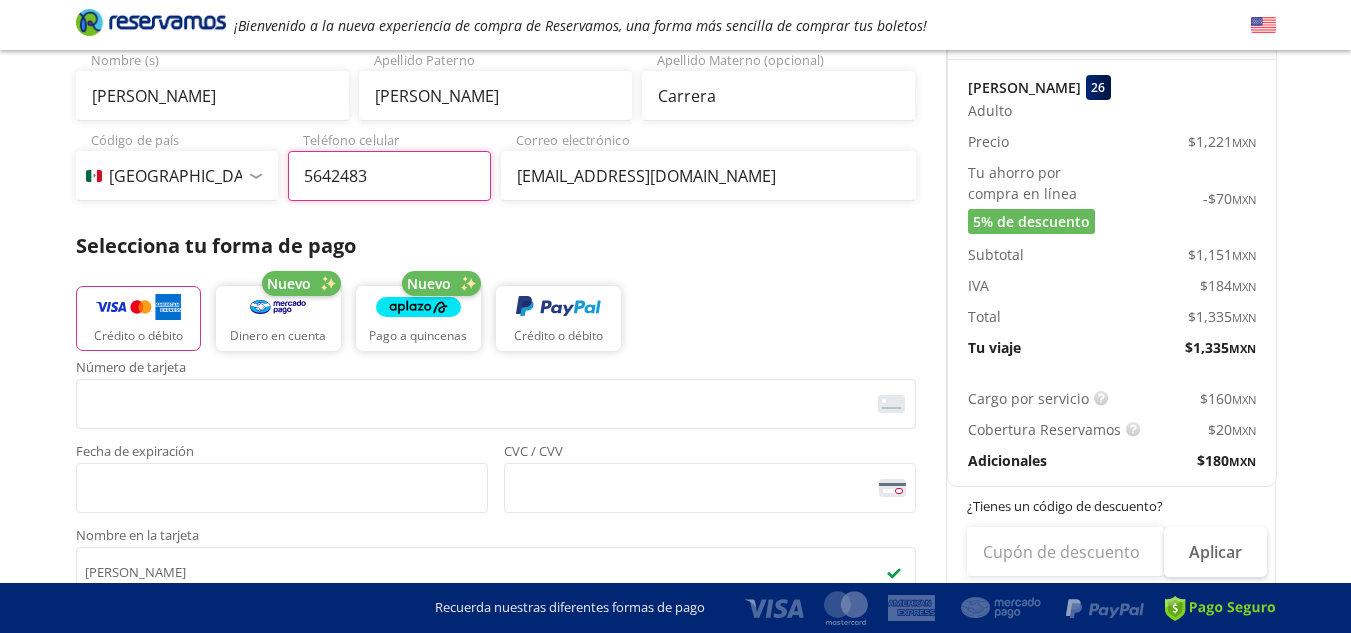 scroll, scrollTop: 239, scrollLeft: 0, axis: vertical 